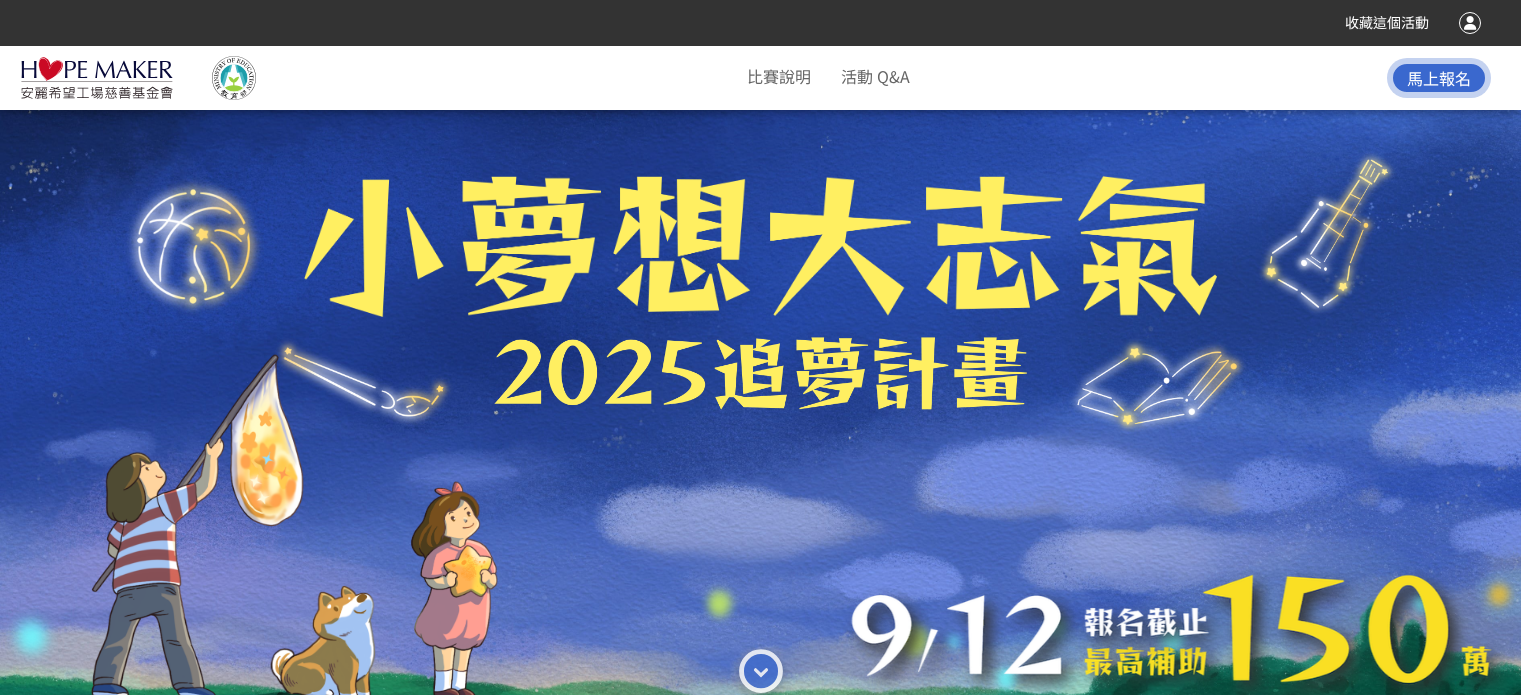 scroll, scrollTop: 0, scrollLeft: 0, axis: both 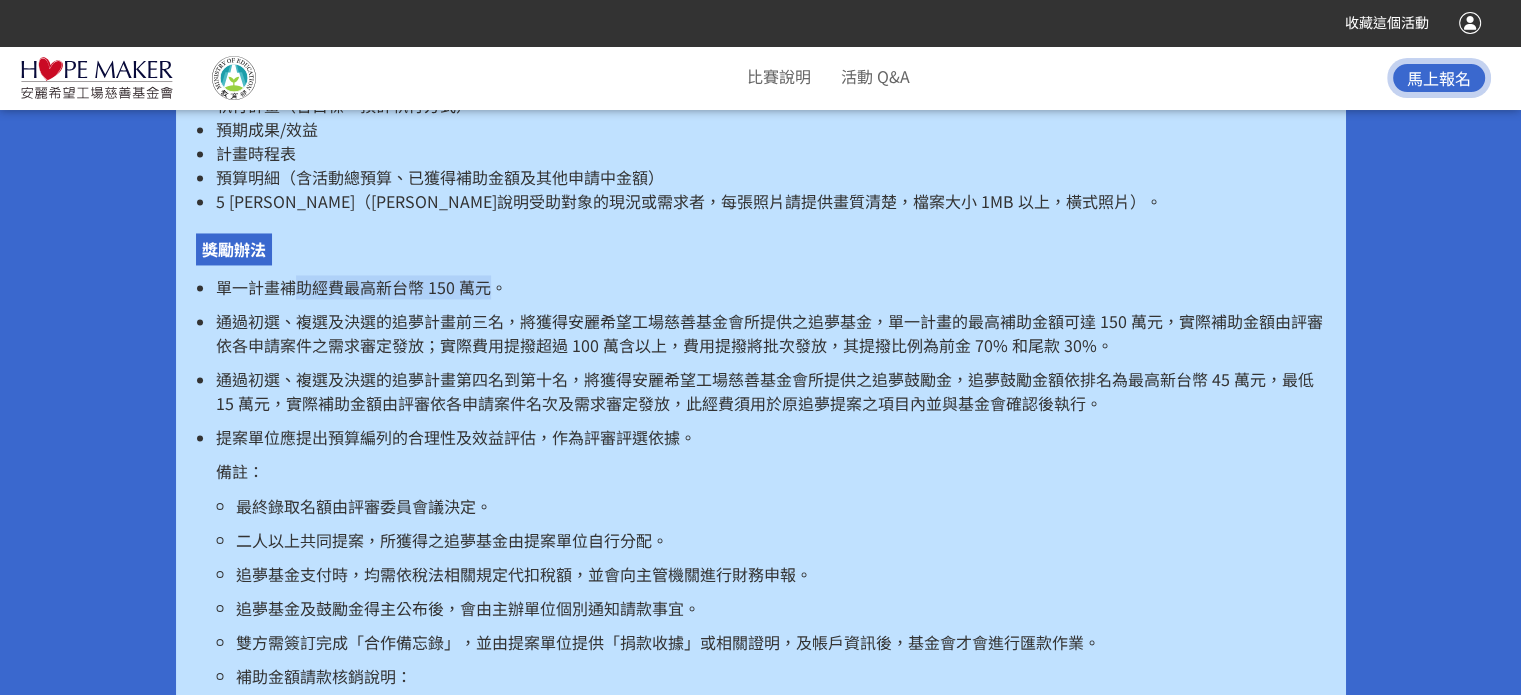 drag, startPoint x: 362, startPoint y: 260, endPoint x: 485, endPoint y: 266, distance: 123.146255 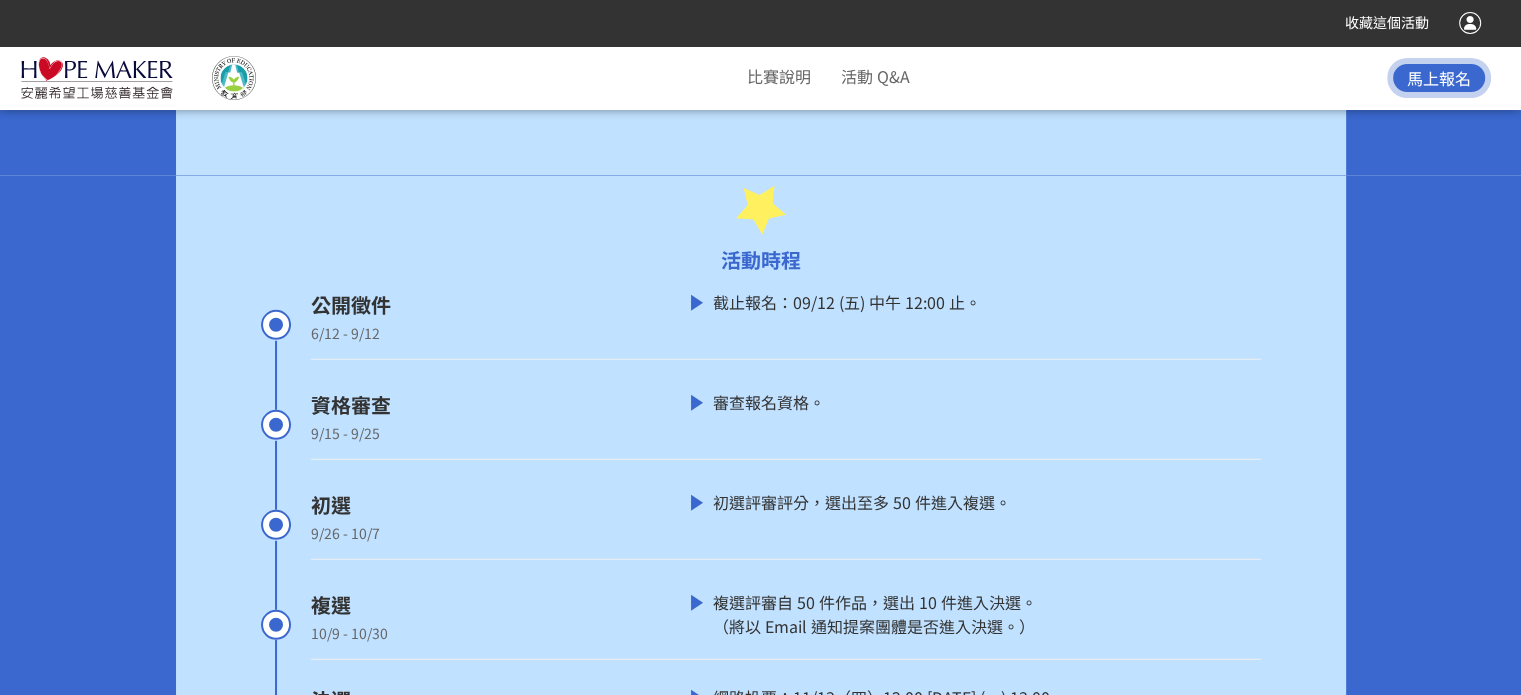 scroll, scrollTop: 5600, scrollLeft: 0, axis: vertical 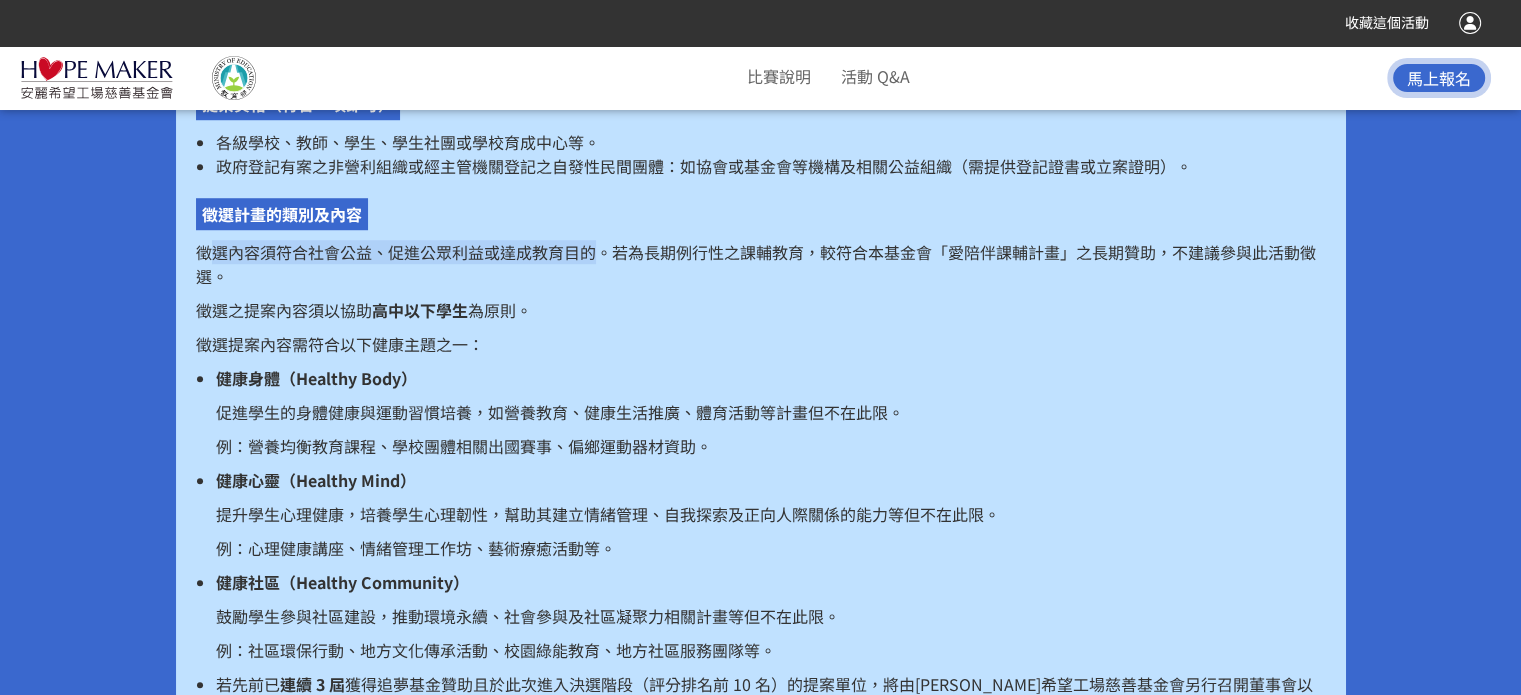 drag, startPoint x: 594, startPoint y: 245, endPoint x: 208, endPoint y: 259, distance: 386.2538 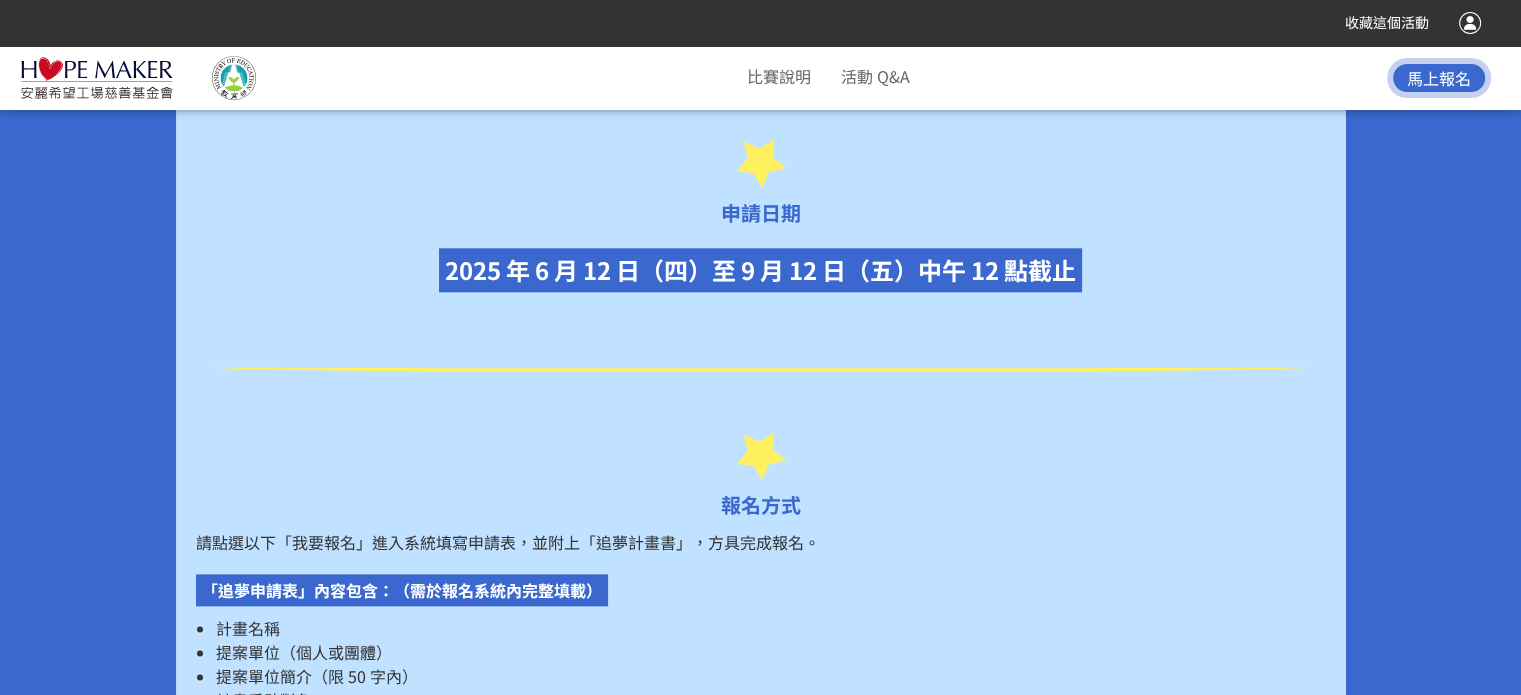 scroll, scrollTop: 2500, scrollLeft: 0, axis: vertical 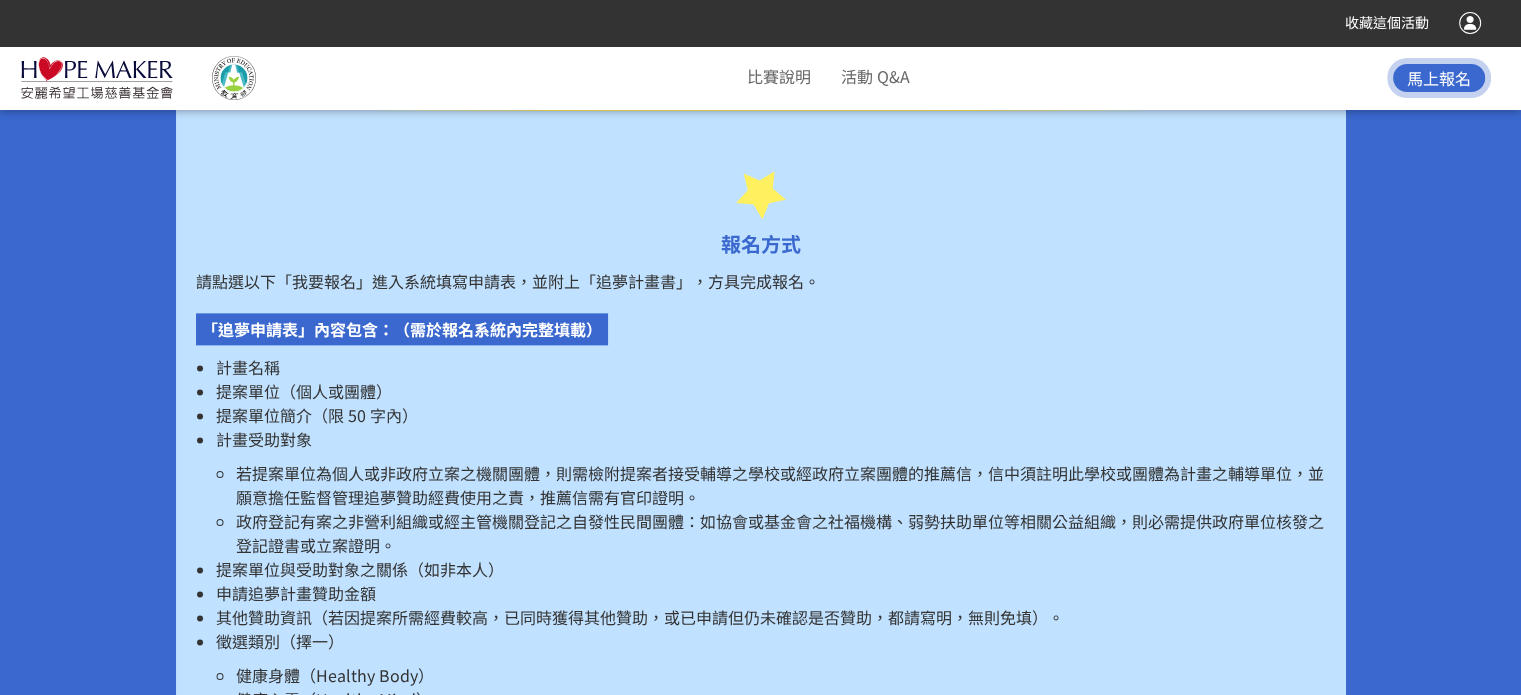 click on "計畫受助對象" at bounding box center [771, 439] 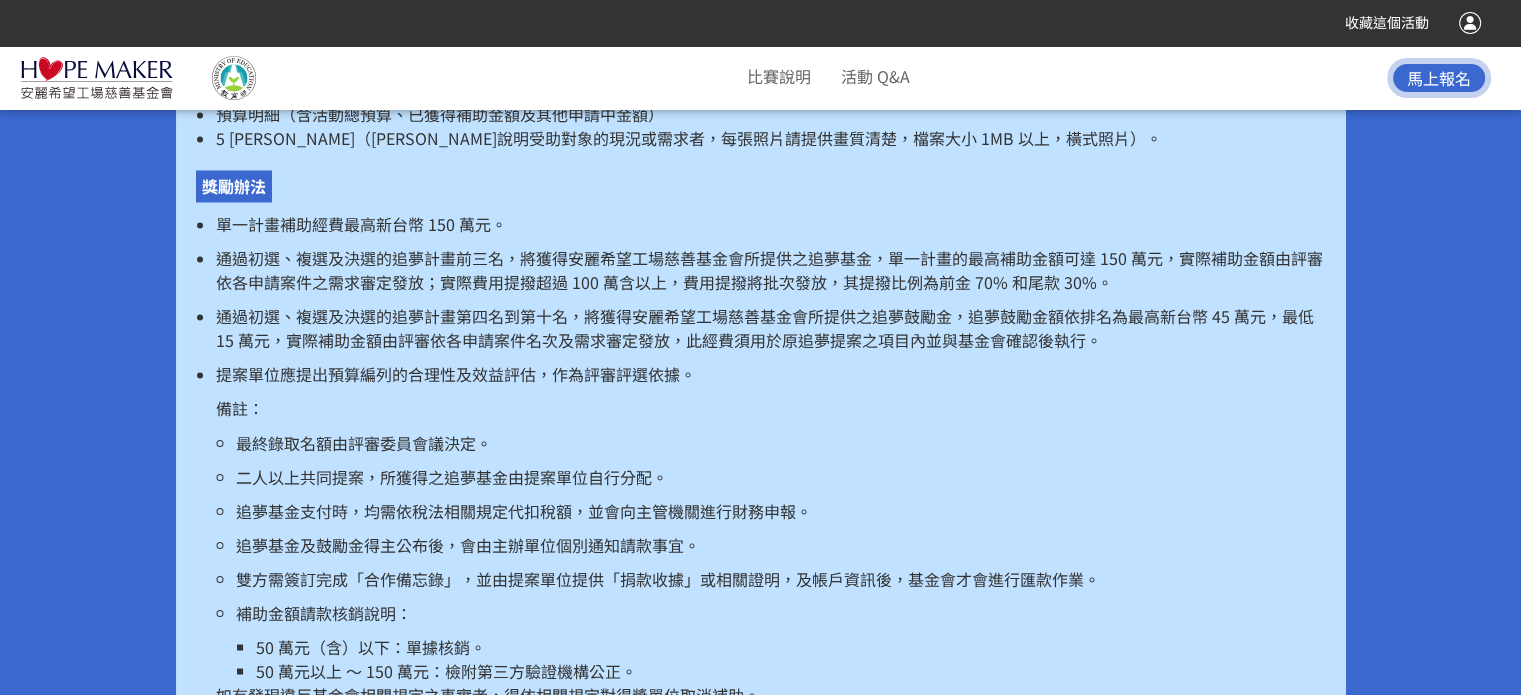 scroll, scrollTop: 3400, scrollLeft: 0, axis: vertical 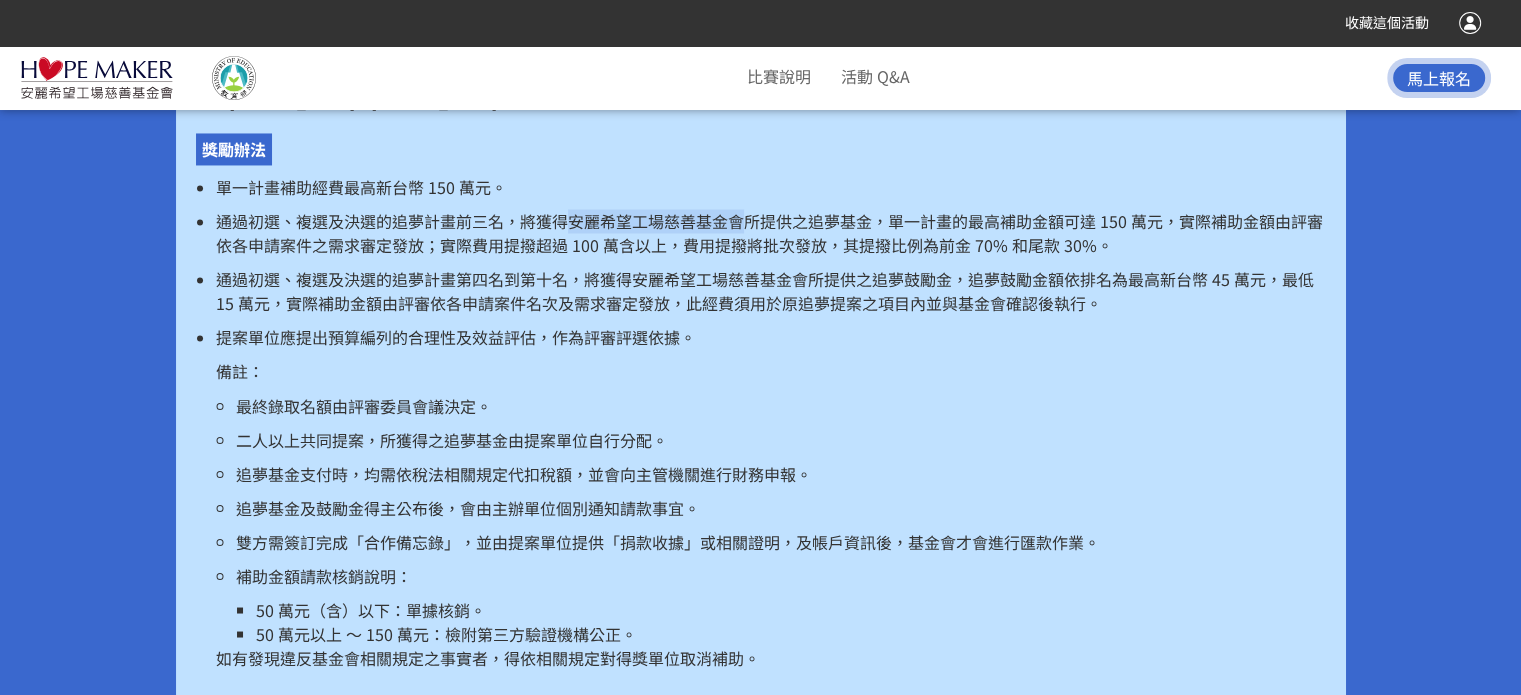 drag, startPoint x: 572, startPoint y: 202, endPoint x: 750, endPoint y: 203, distance: 178.0028 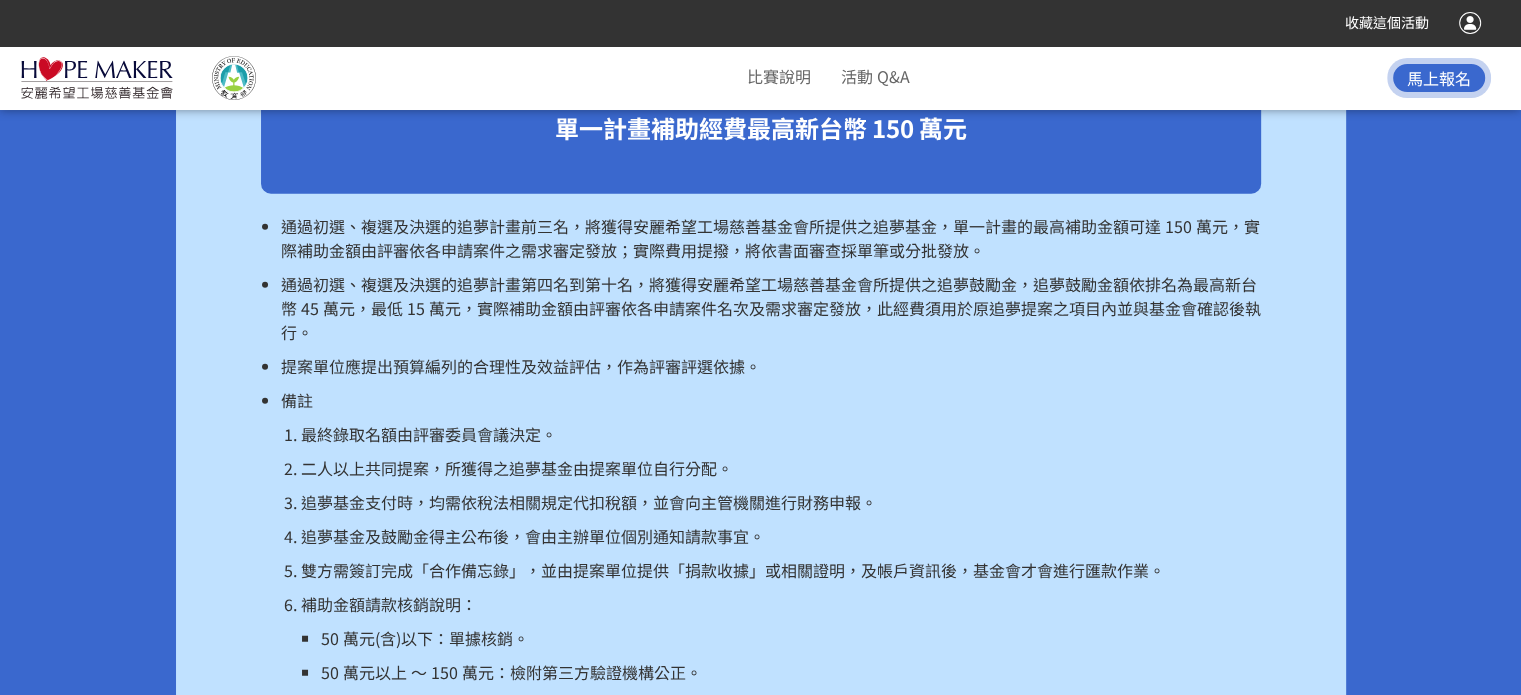 scroll, scrollTop: 4800, scrollLeft: 0, axis: vertical 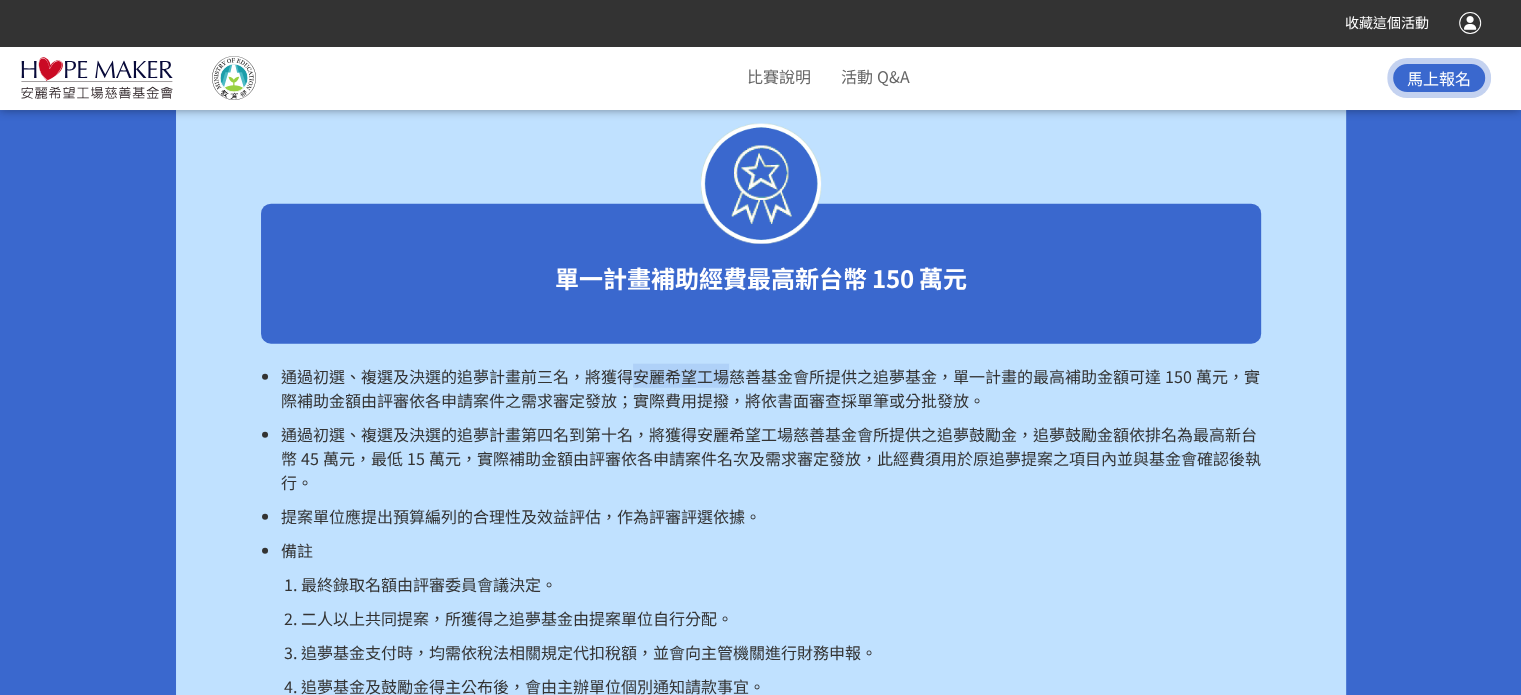 drag, startPoint x: 631, startPoint y: 354, endPoint x: 790, endPoint y: 349, distance: 159.0786 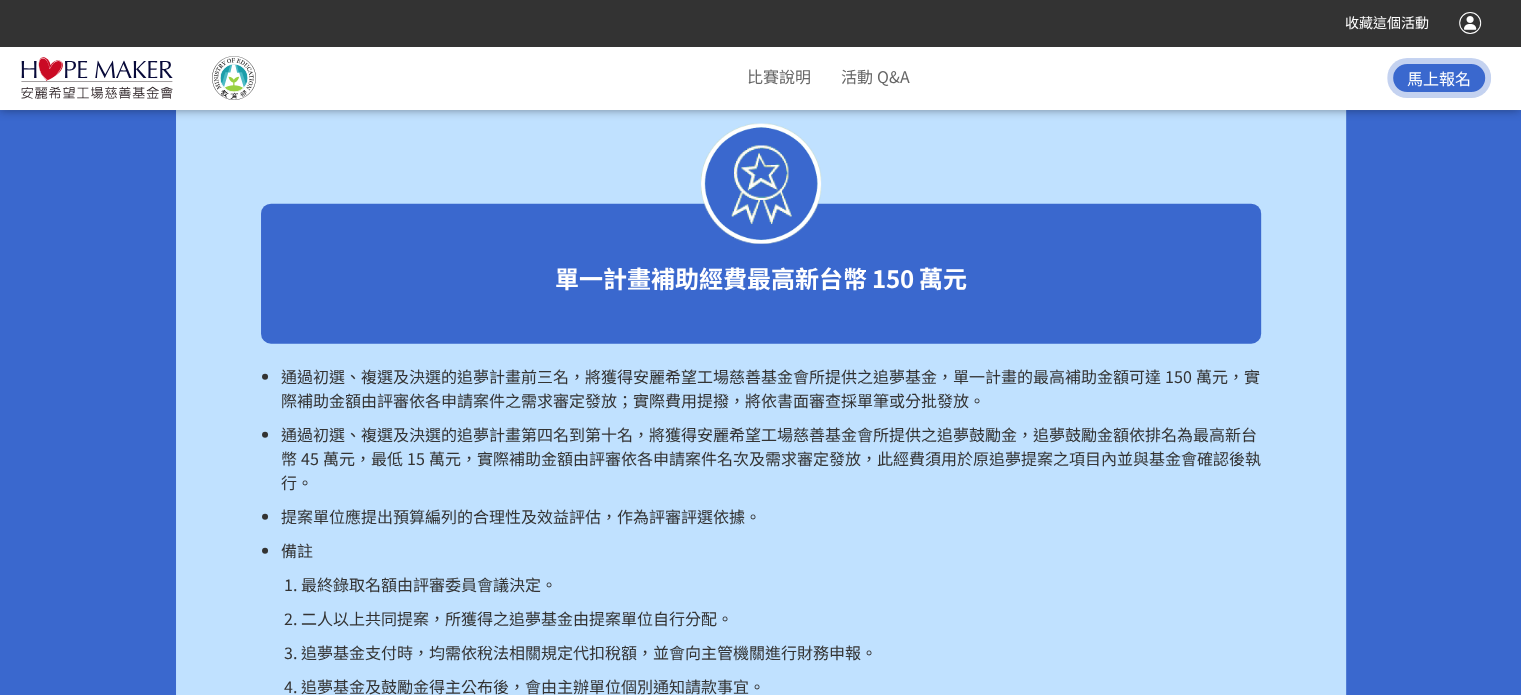 click on "通過初選、複選及決選的追夢計畫前三名，將獲得安麗希望工場慈善基金會所提供之追夢基金，單一計畫的最高補助金額可達 150 萬元，實際補助金額由評審依各申請案件之需求審定發放；實際費用提撥，將依書面審查採單筆或分批發放。" at bounding box center [771, 388] 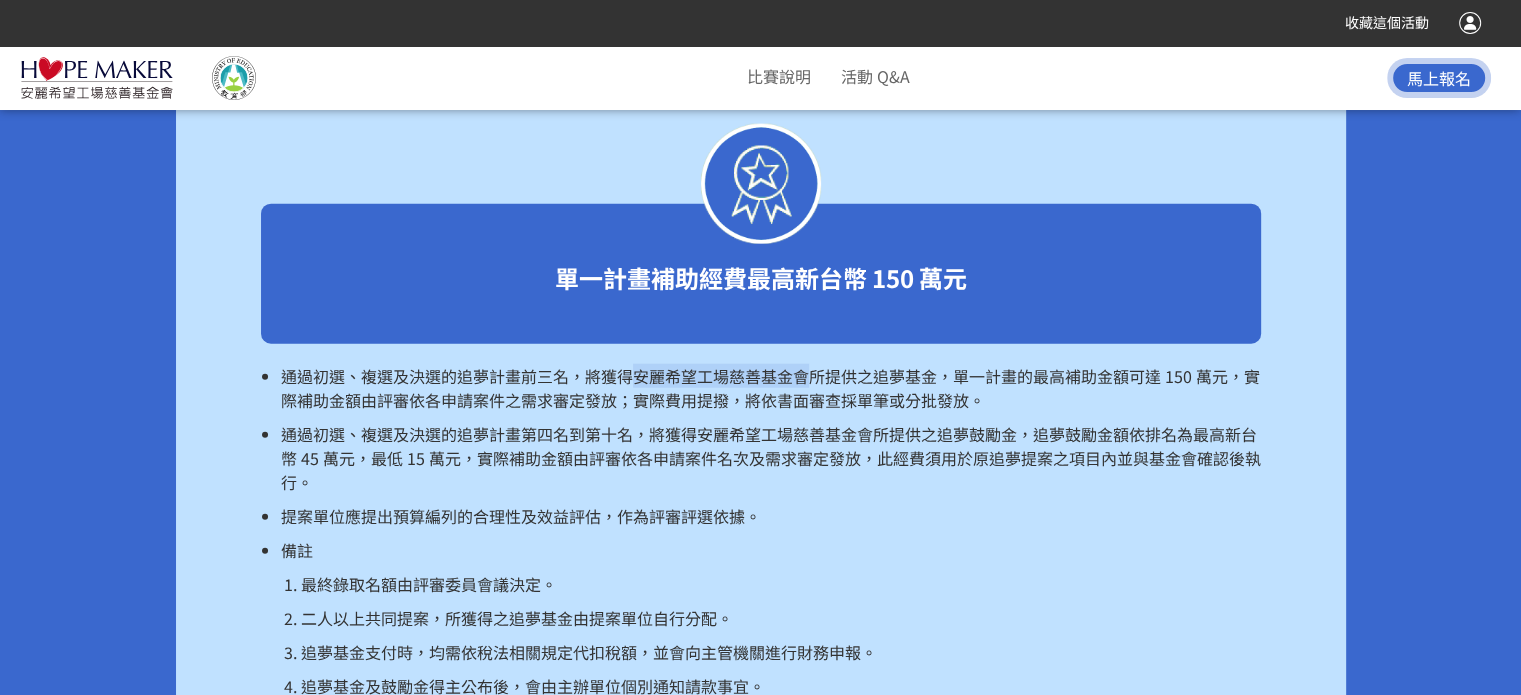 drag, startPoint x: 633, startPoint y: 345, endPoint x: 801, endPoint y: 351, distance: 168.1071 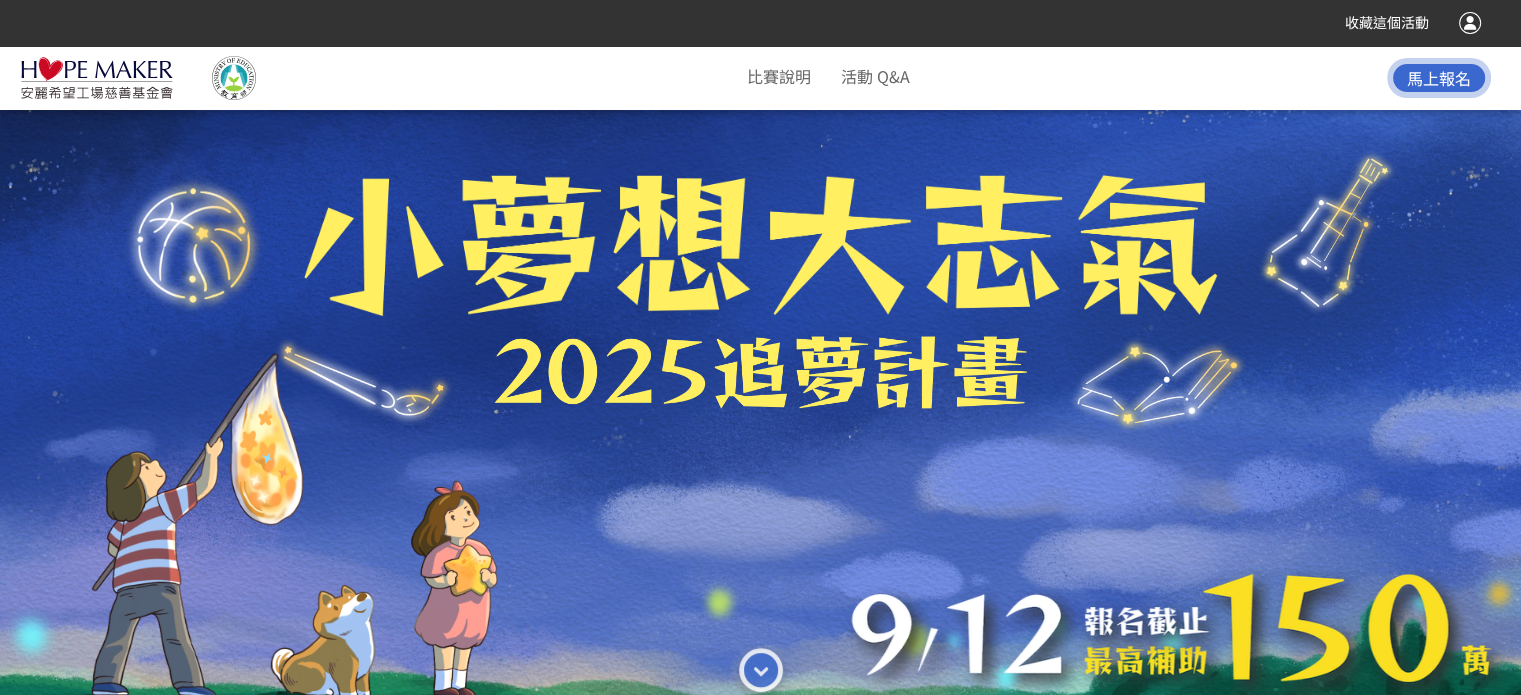 scroll, scrollTop: 0, scrollLeft: 0, axis: both 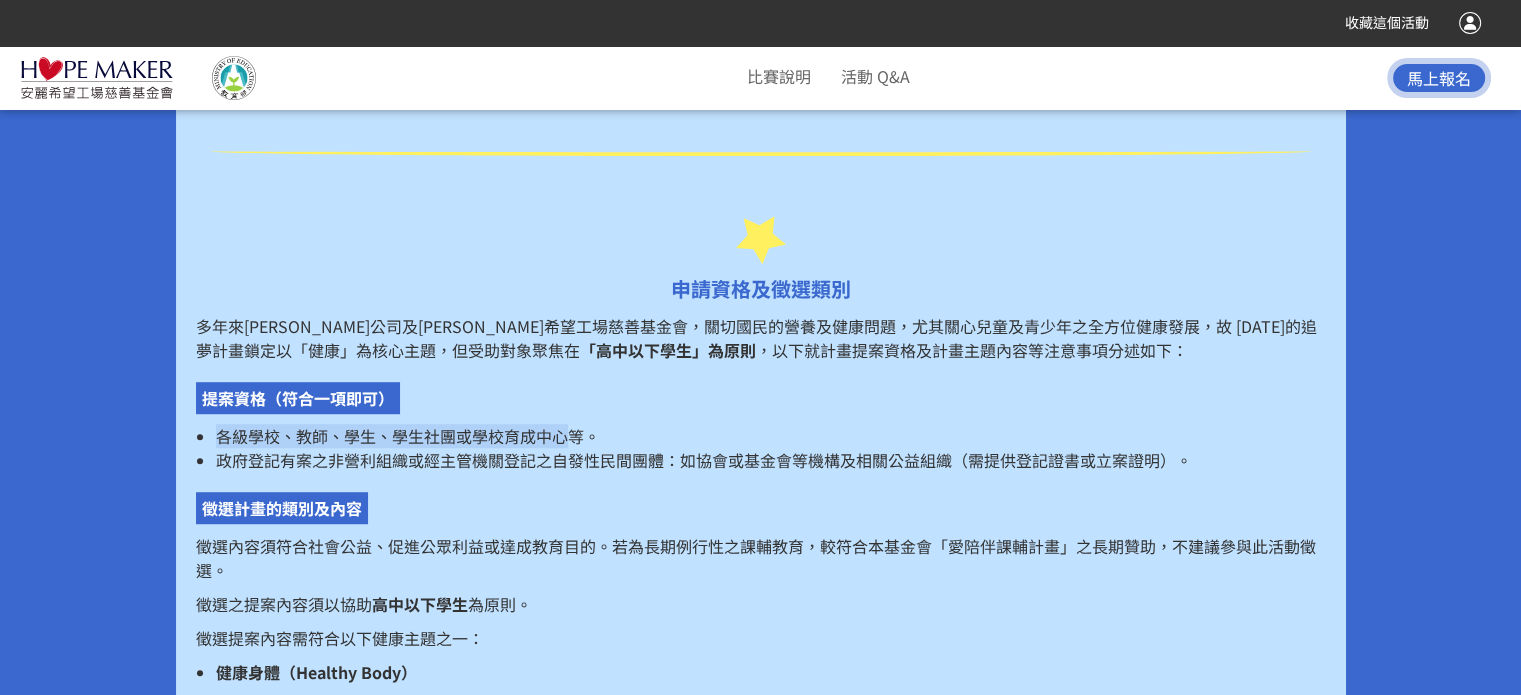 drag, startPoint x: 216, startPoint y: 431, endPoint x: 571, endPoint y: 437, distance: 355.0507 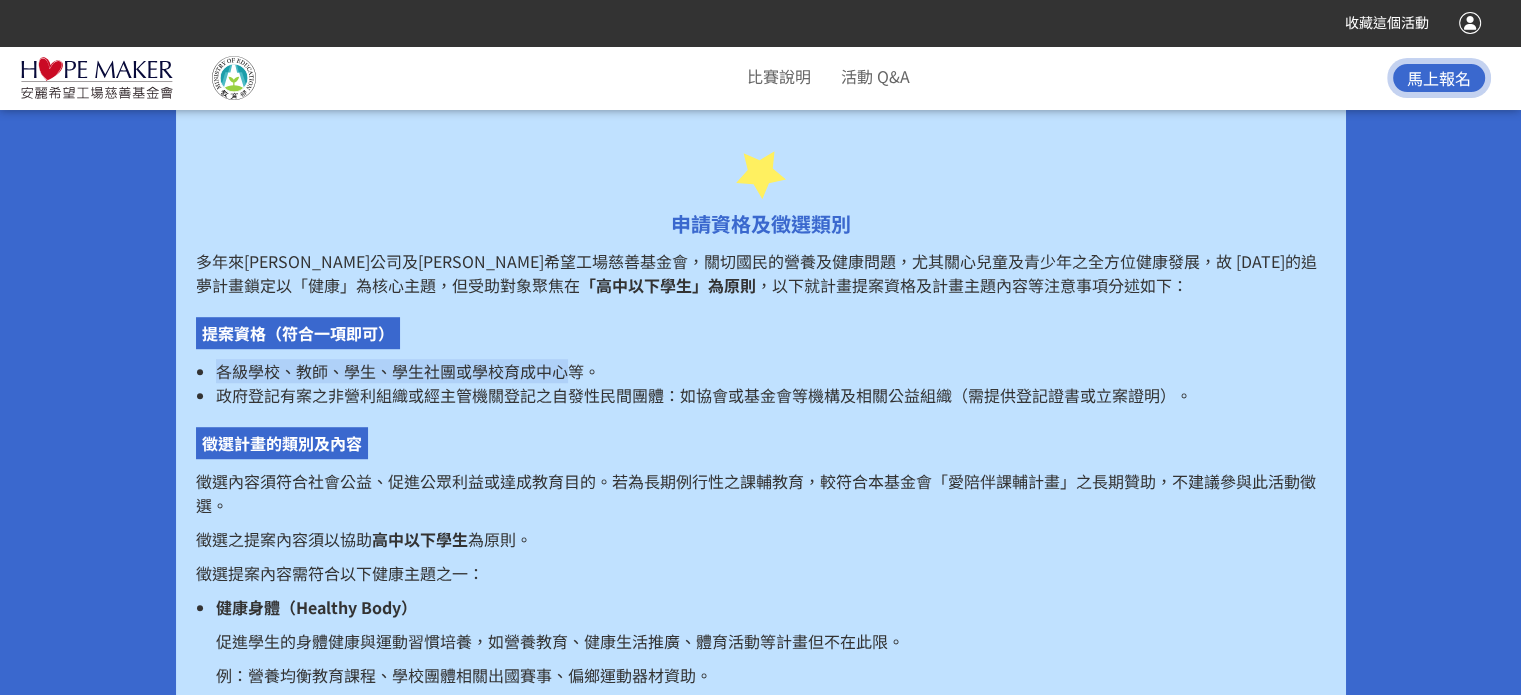 scroll, scrollTop: 1310, scrollLeft: 0, axis: vertical 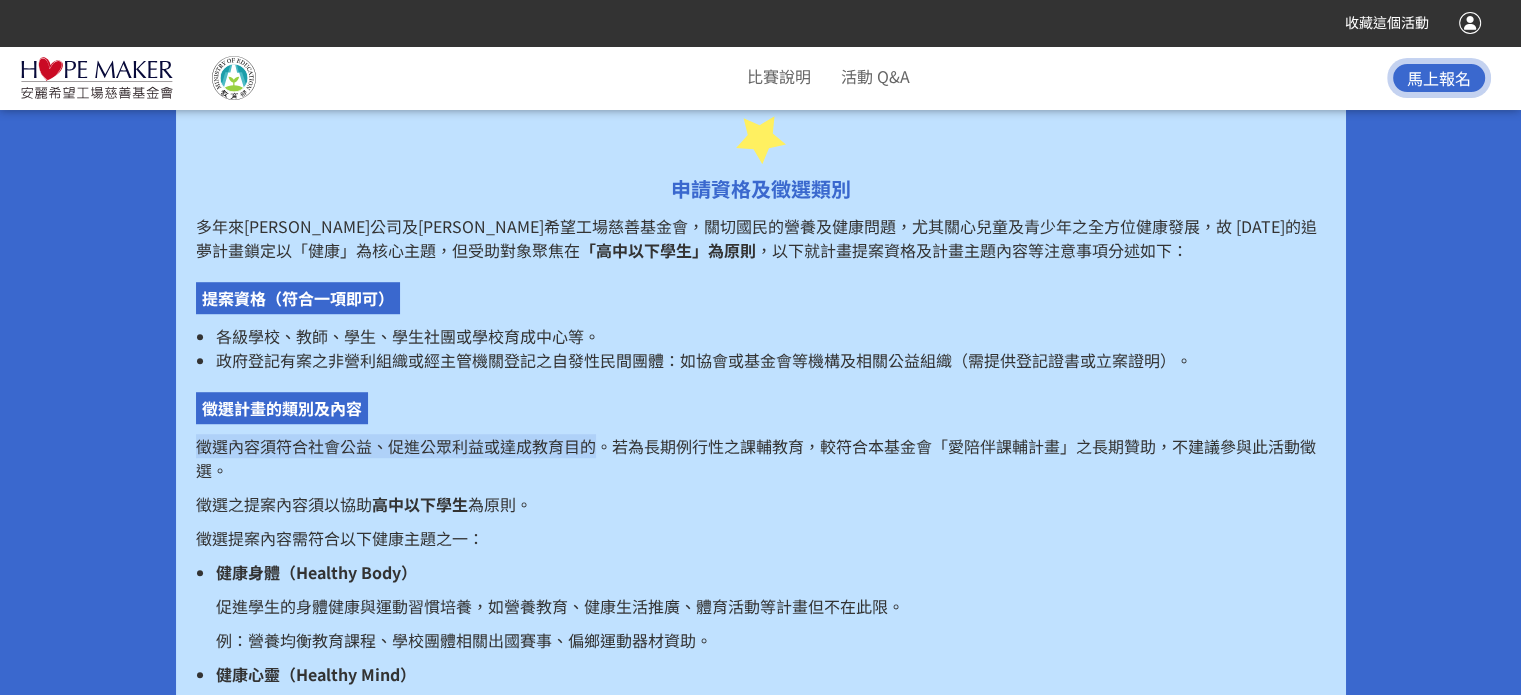 drag, startPoint x: 200, startPoint y: 444, endPoint x: 600, endPoint y: 443, distance: 400.00125 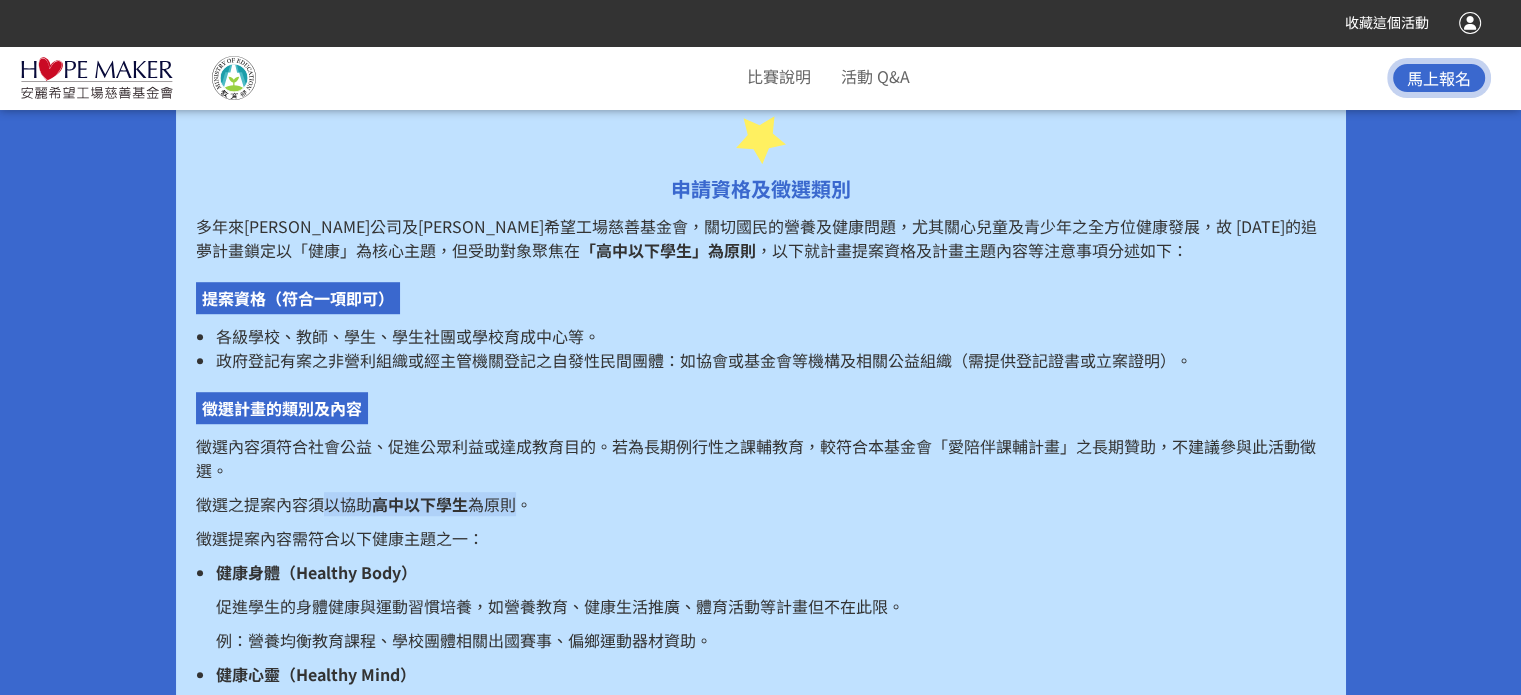 drag, startPoint x: 324, startPoint y: 503, endPoint x: 517, endPoint y: 504, distance: 193.0026 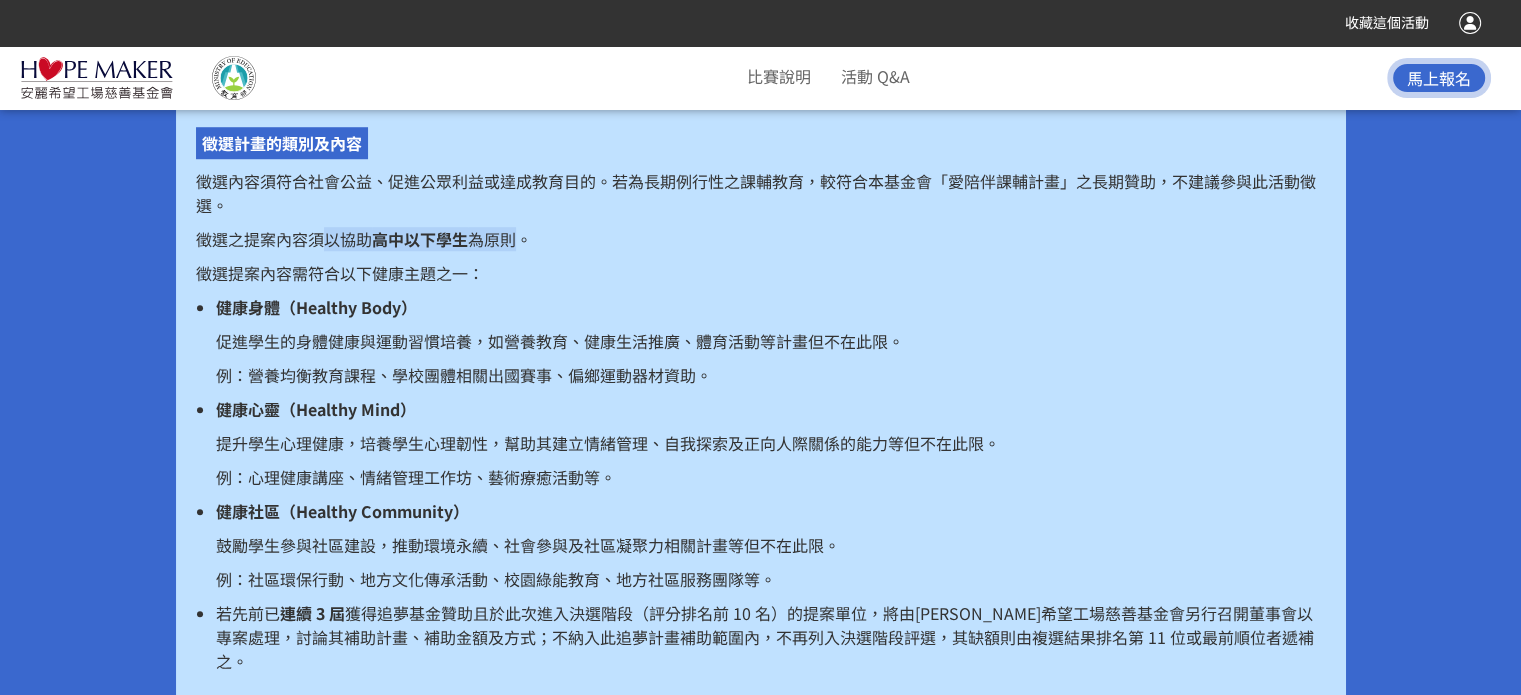 scroll, scrollTop: 1610, scrollLeft: 0, axis: vertical 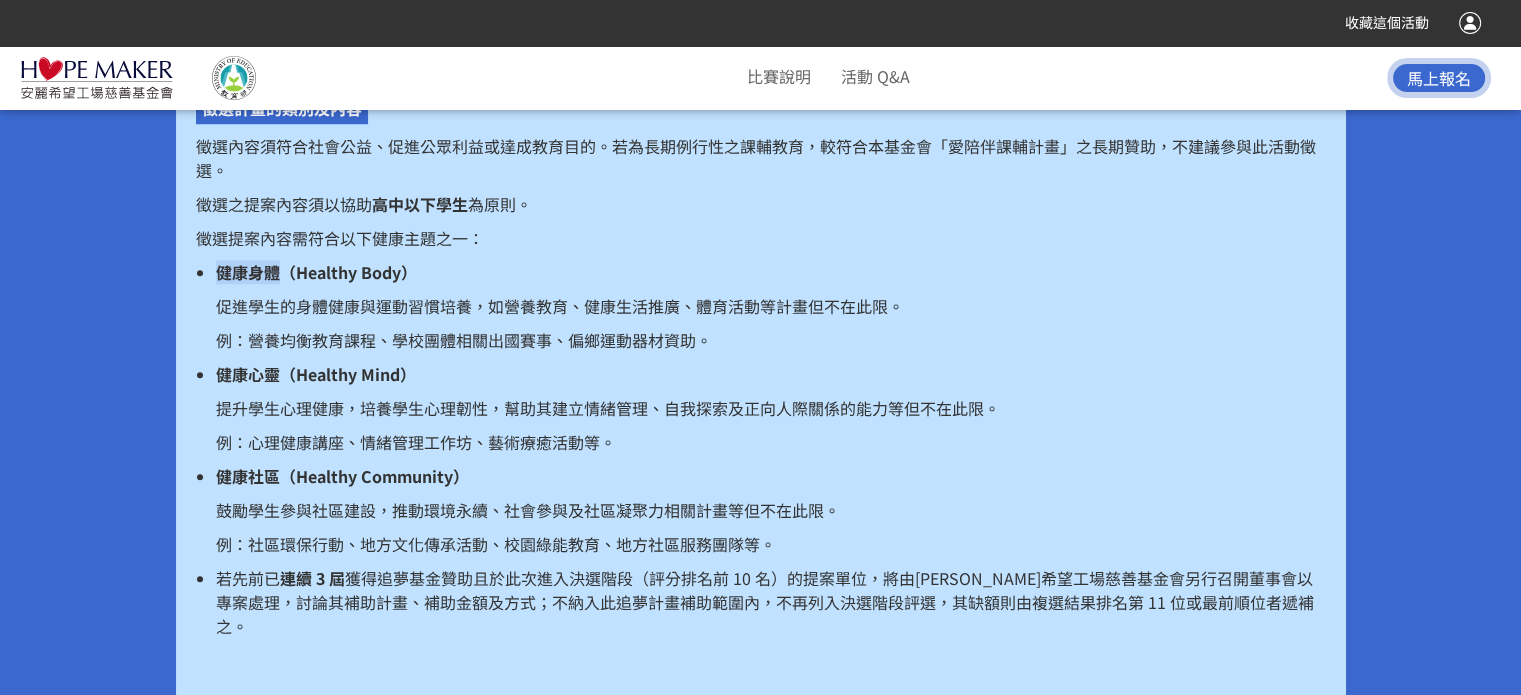 drag, startPoint x: 276, startPoint y: 274, endPoint x: 223, endPoint y: 261, distance: 54.571056 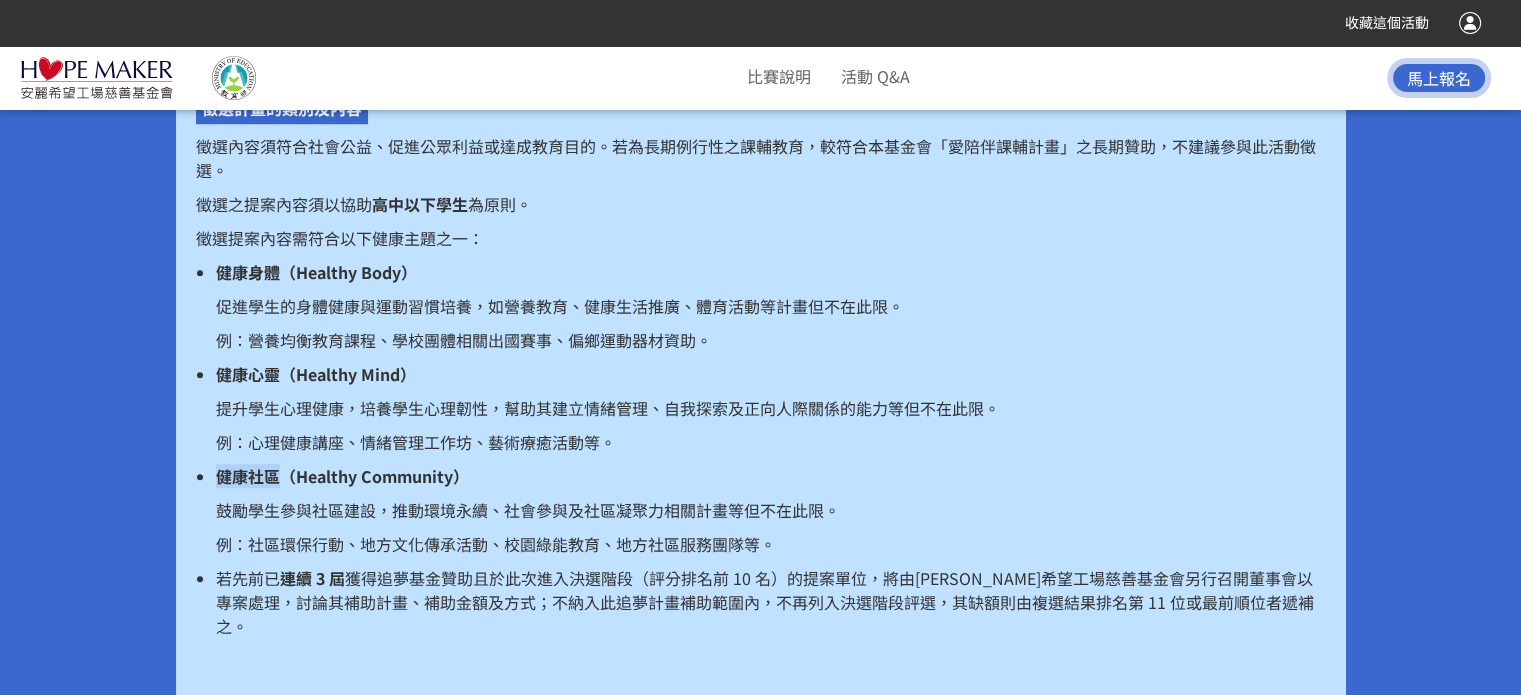drag, startPoint x: 276, startPoint y: 479, endPoint x: 208, endPoint y: 462, distance: 70.0928 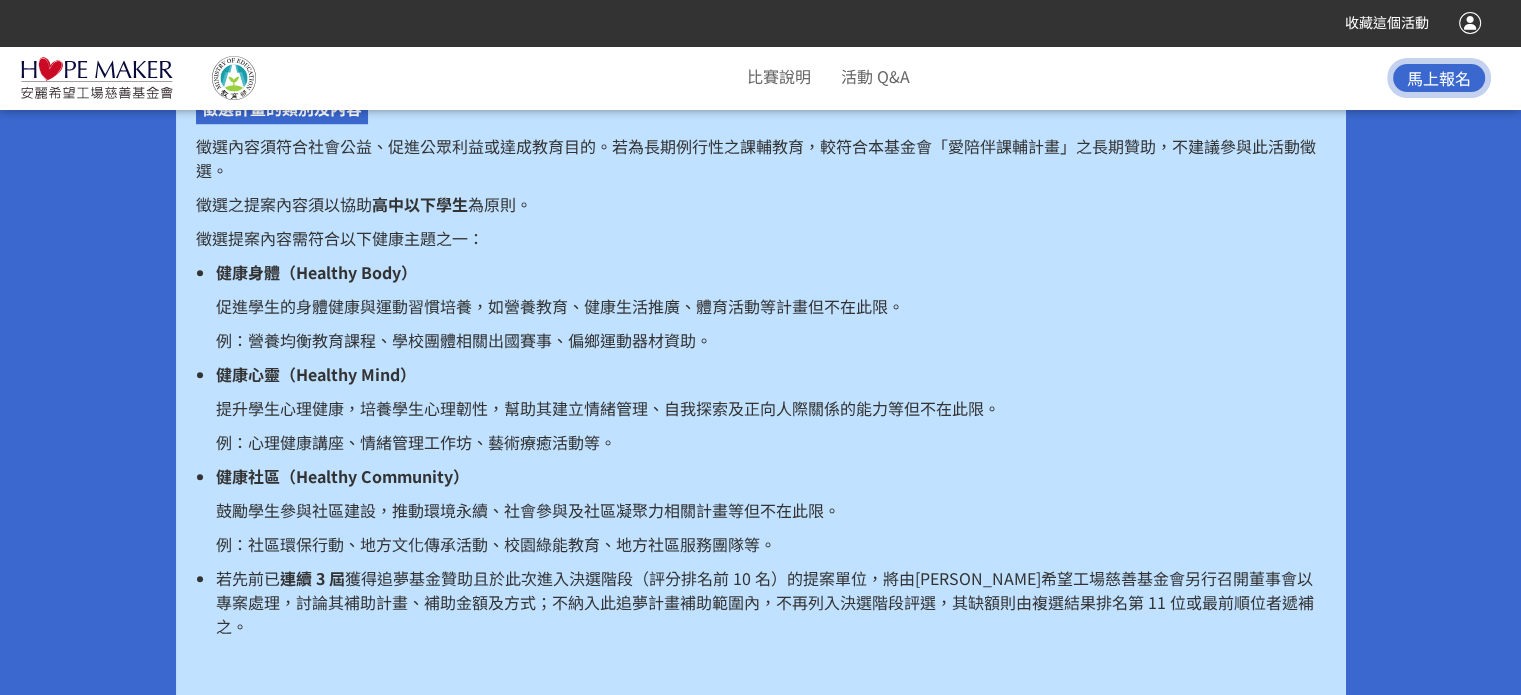 click on "例：營養均衡教育課程、學校團體相關出國賽事、偏鄉運動器材資助。" at bounding box center (771, 340) 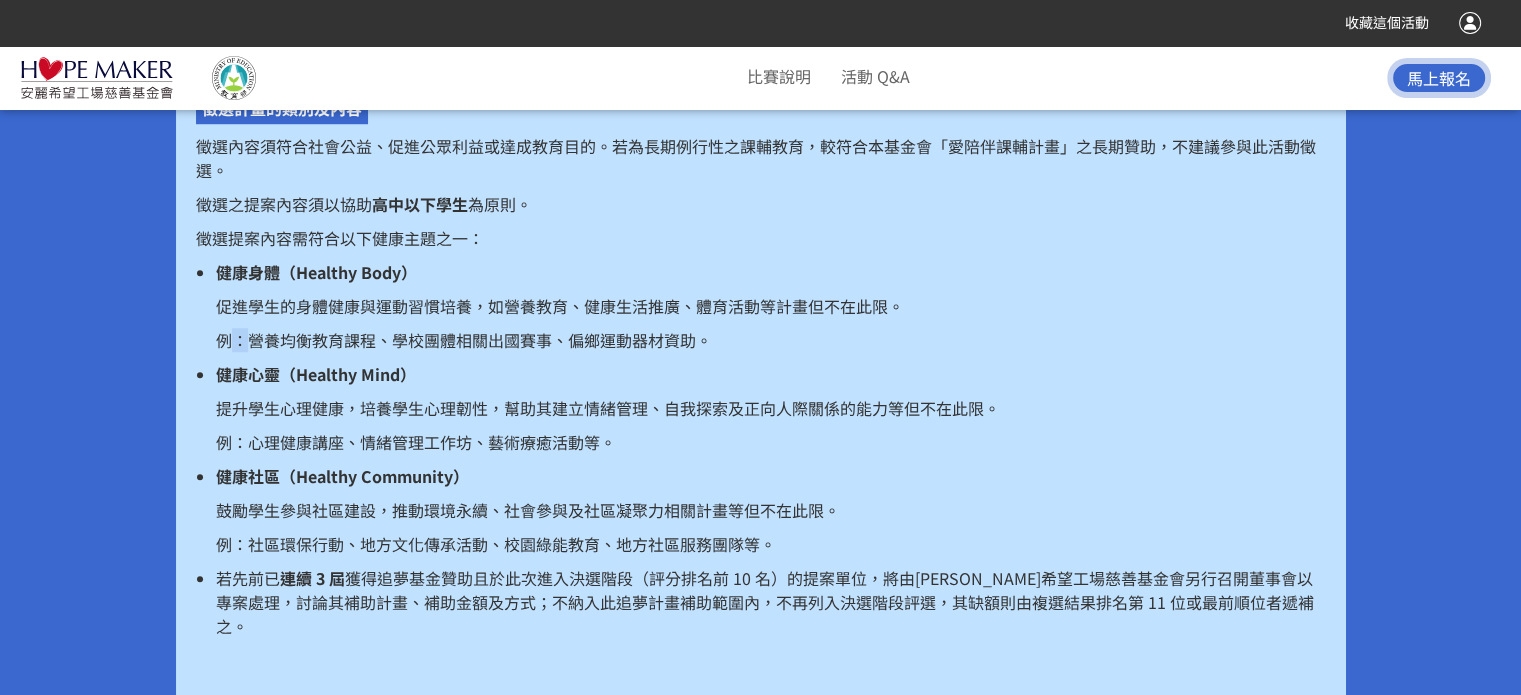click on "例：營養均衡教育課程、學校團體相關出國賽事、偏鄉運動器材資助。" at bounding box center [771, 340] 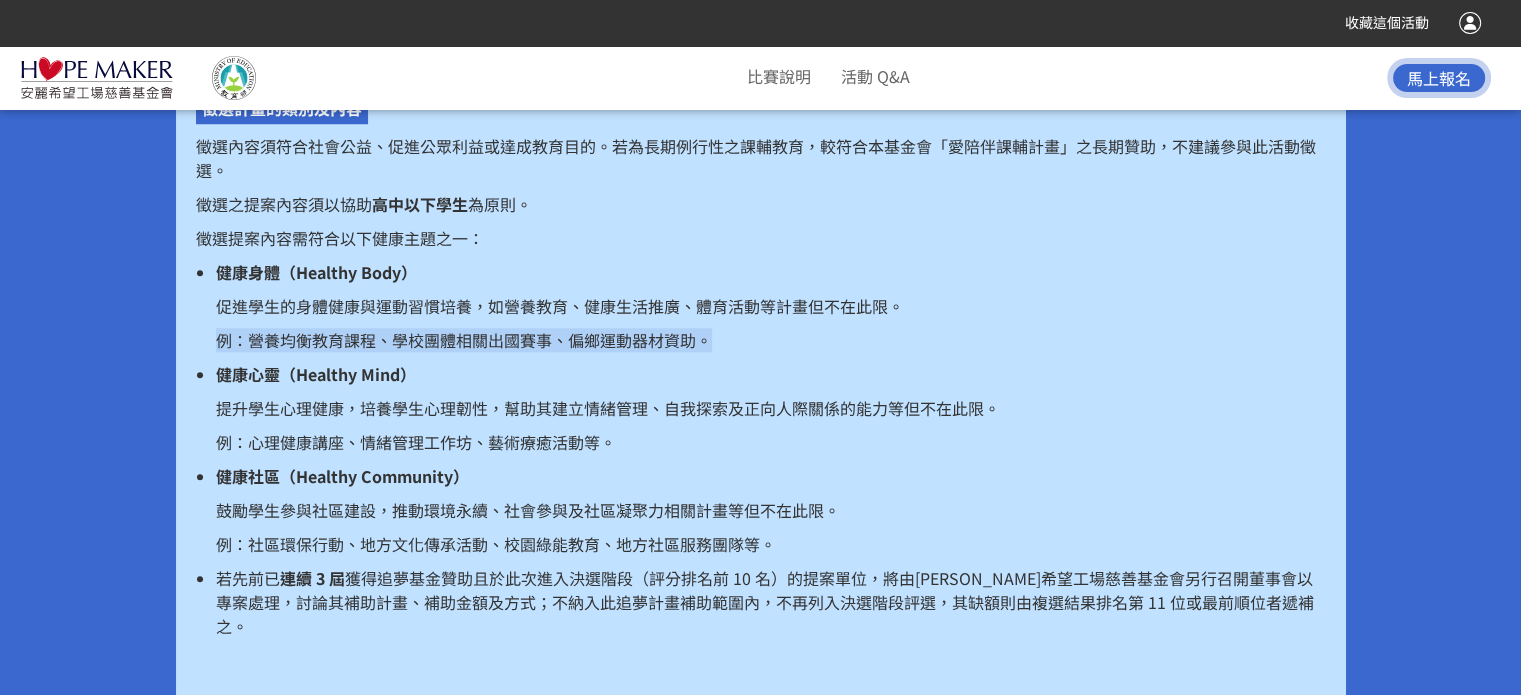 click on "例：營養均衡教育課程、學校團體相關出國賽事、偏鄉運動器材資助。" at bounding box center (771, 340) 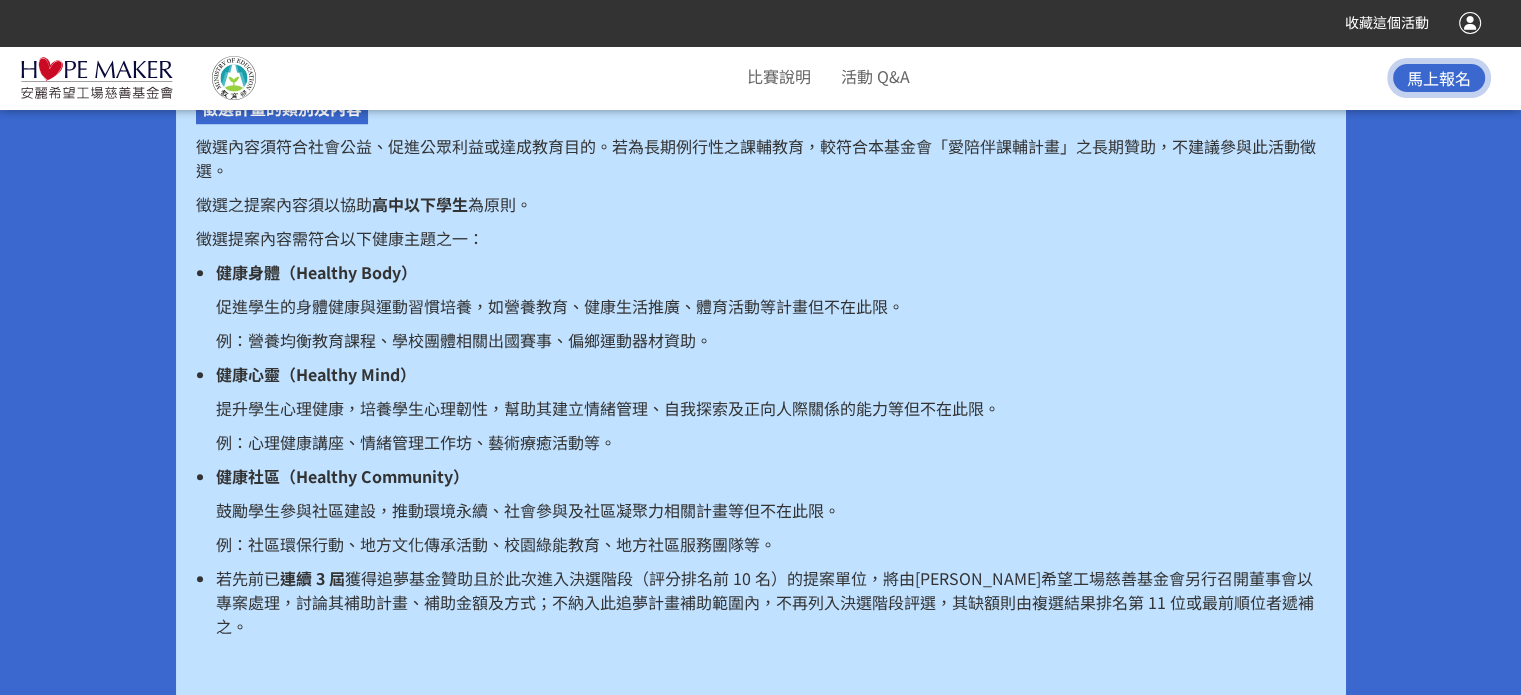 click on "例：心理健康講座、情緒管理工作坊、藝術療癒活動等。" at bounding box center [771, 442] 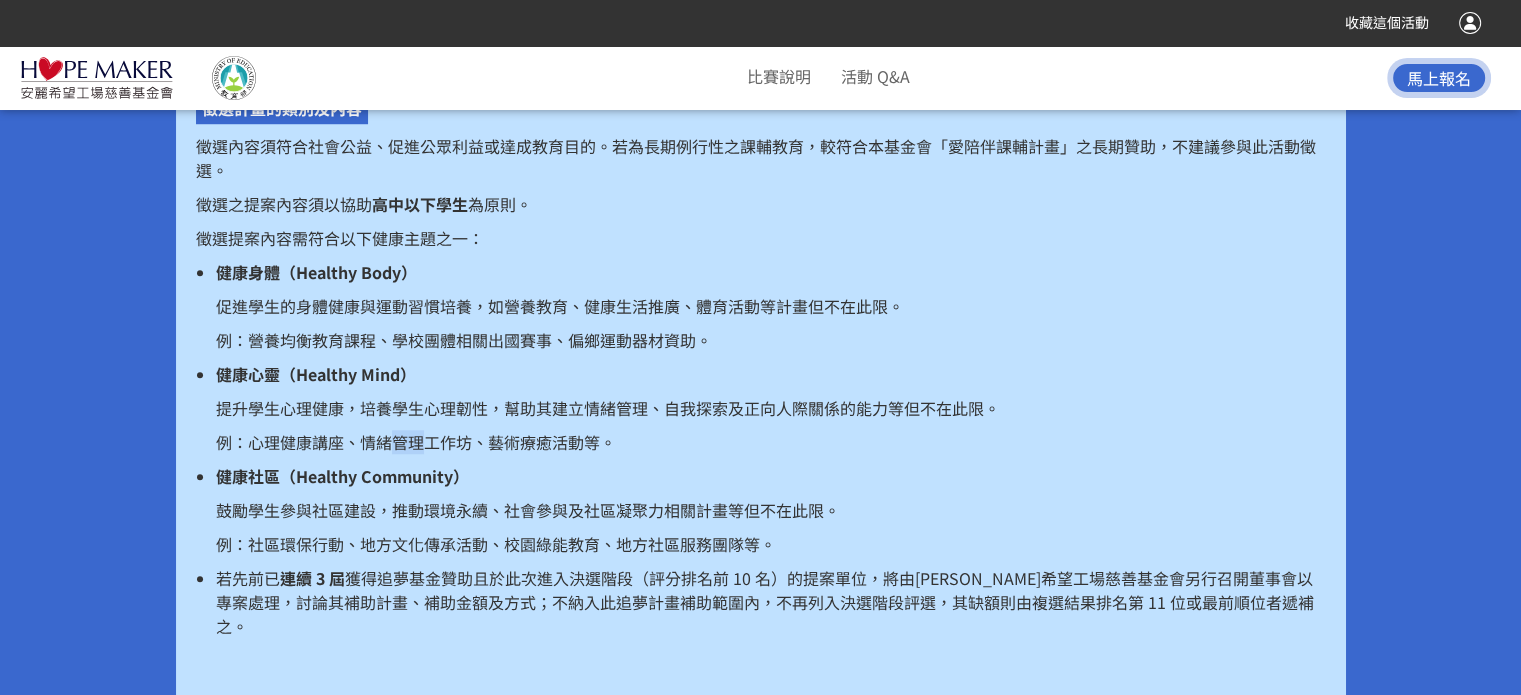 click on "例：心理健康講座、情緒管理工作坊、藝術療癒活動等。" at bounding box center (771, 442) 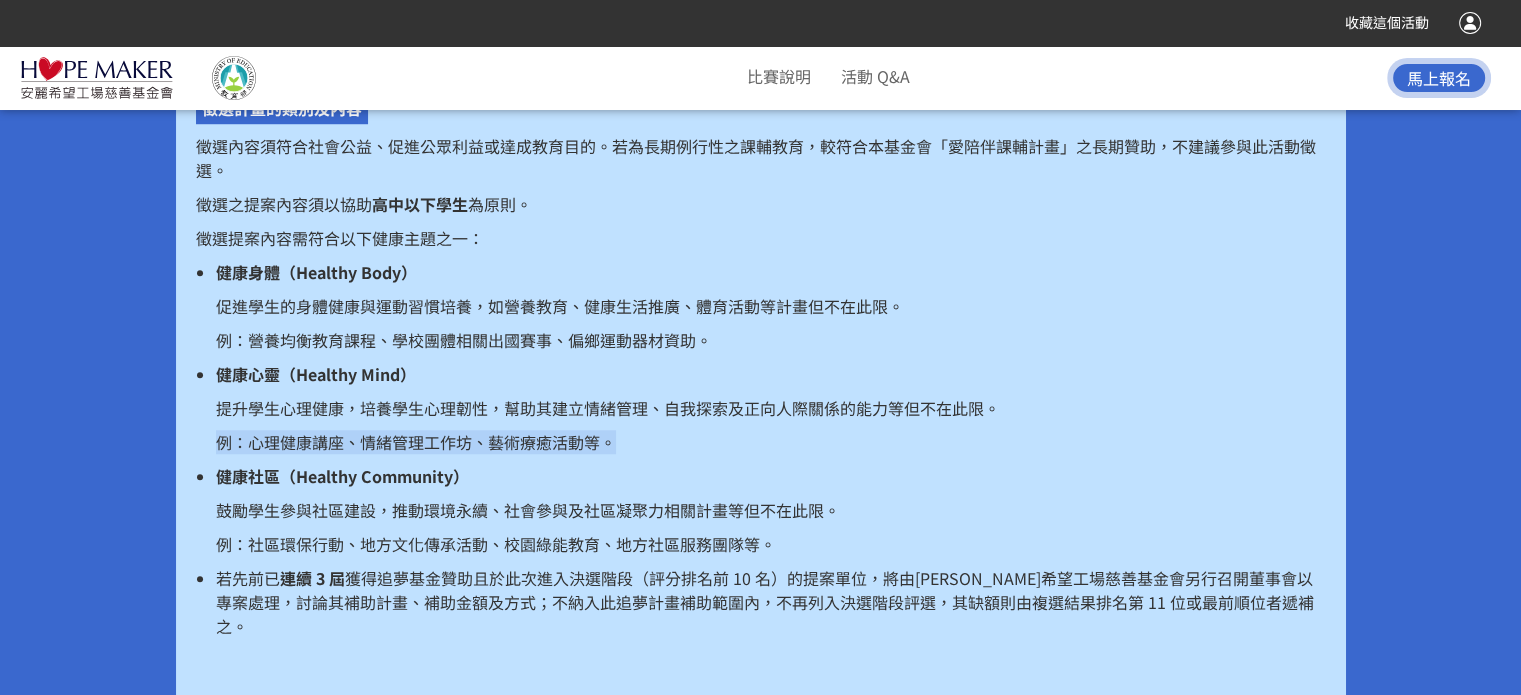 click on "例：心理健康講座、情緒管理工作坊、藝術療癒活動等。" at bounding box center (771, 442) 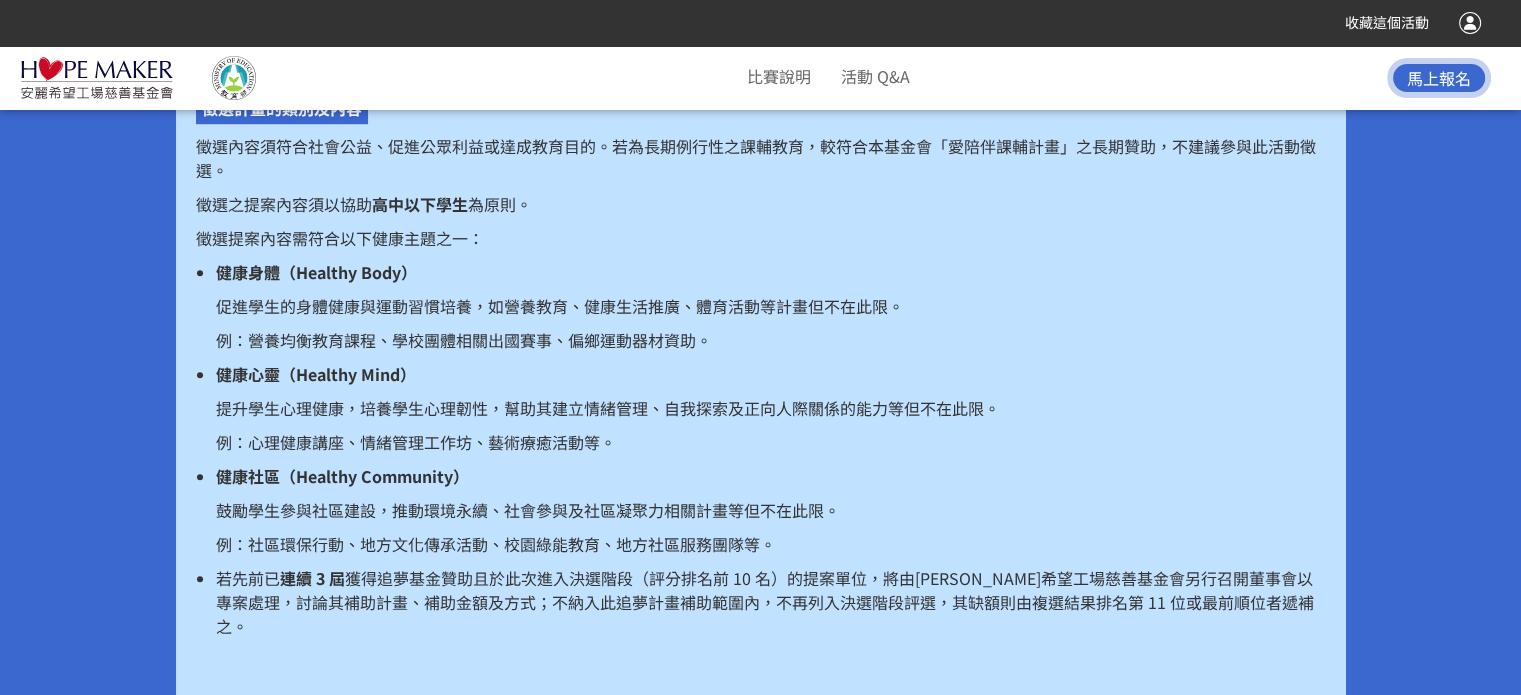 click on "例：社區環保行動、地方文化傳承活動、校園綠能教育、地方社區服務團隊等。" at bounding box center (771, 544) 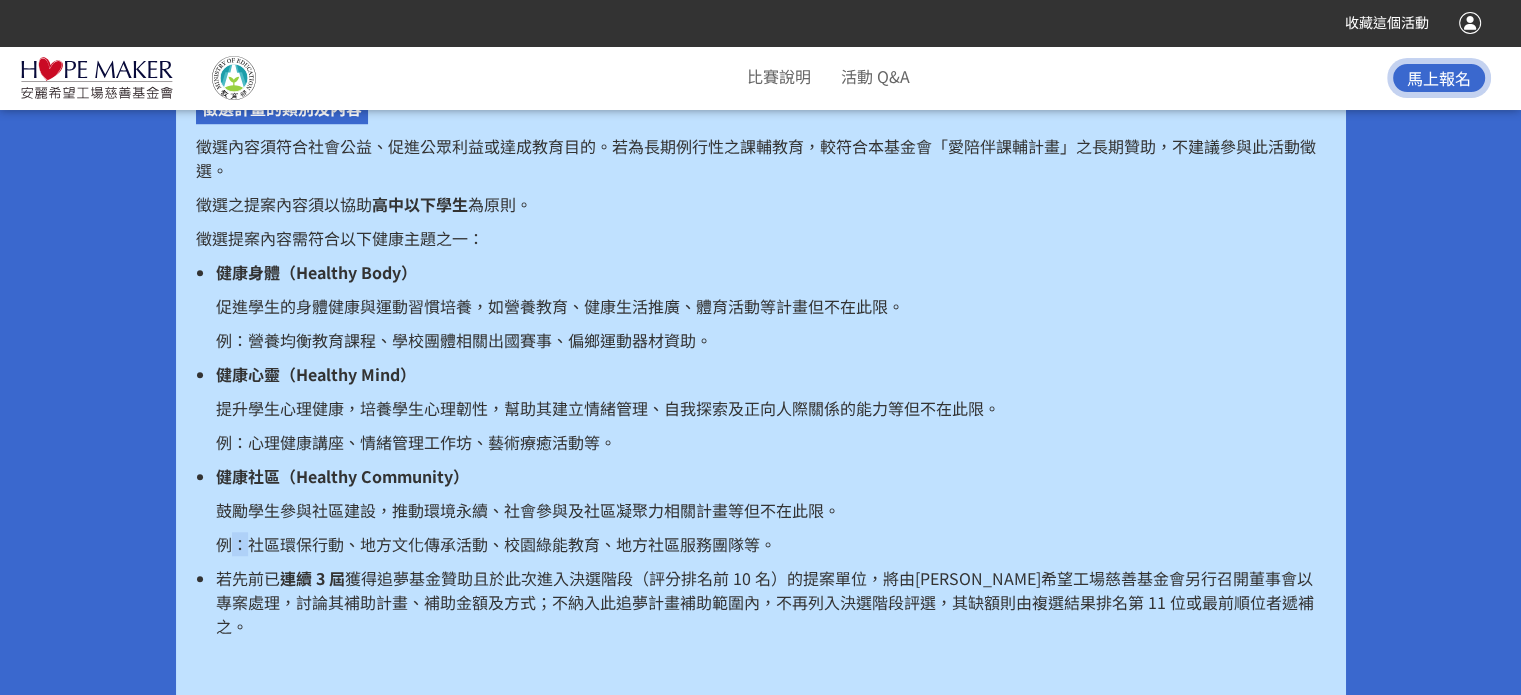 click on "例：社區環保行動、地方文化傳承活動、校園綠能教育、地方社區服務團隊等。" at bounding box center [771, 544] 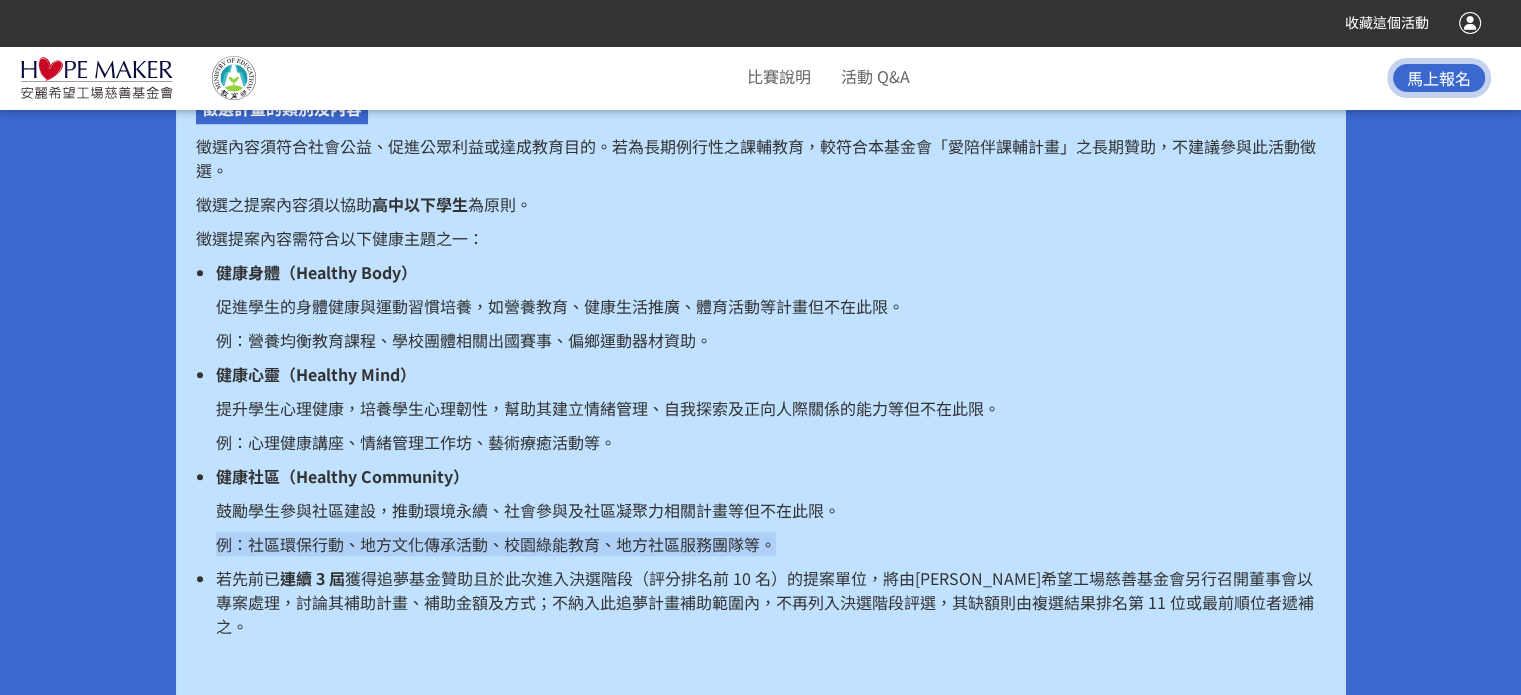 click on "例：社區環保行動、地方文化傳承活動、校園綠能教育、地方社區服務團隊等。" at bounding box center [771, 544] 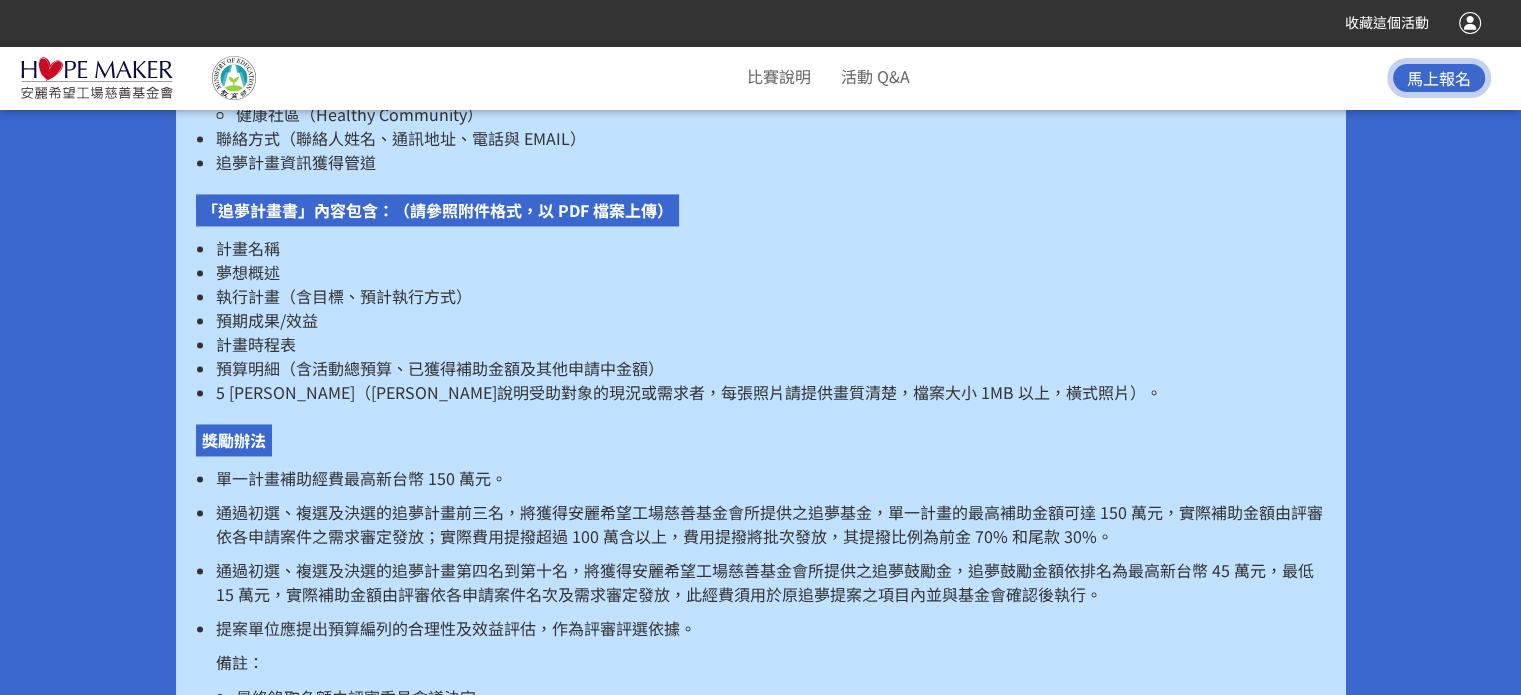 scroll, scrollTop: 3310, scrollLeft: 0, axis: vertical 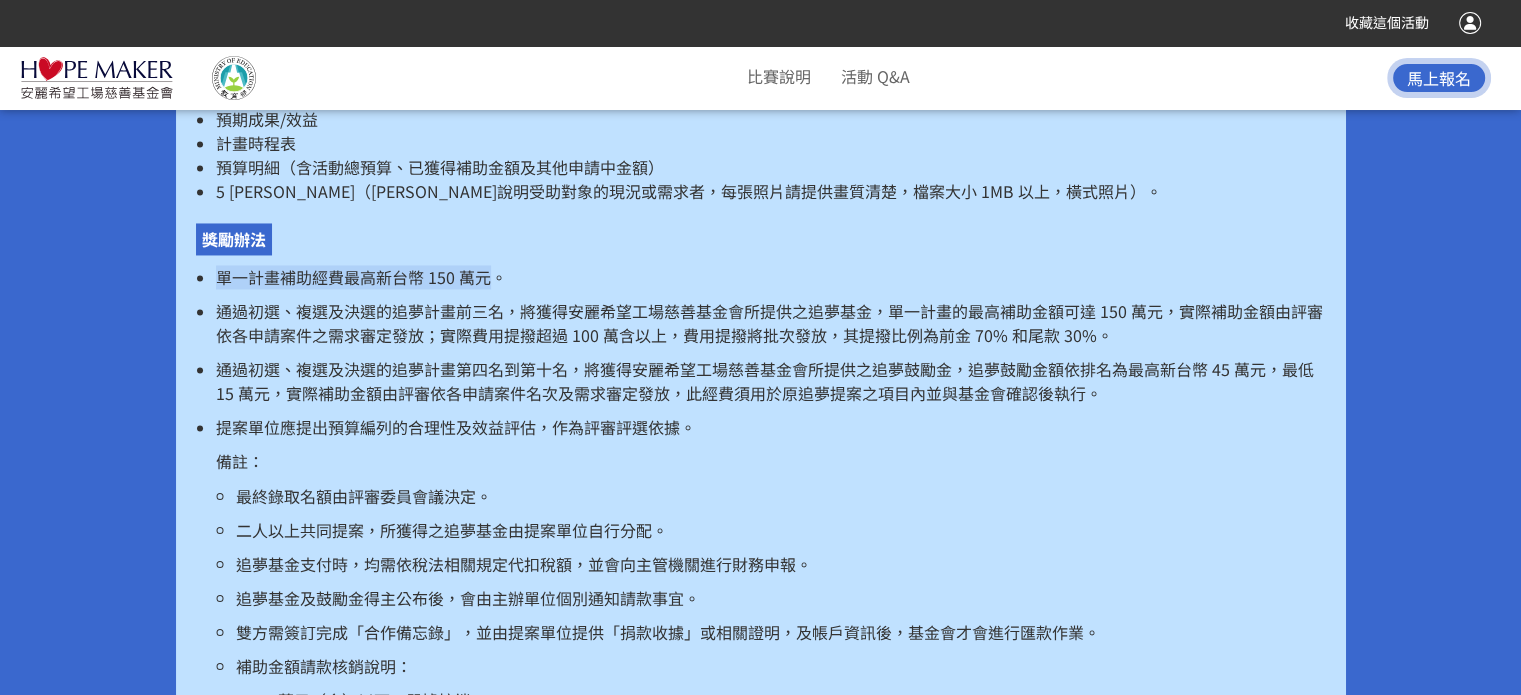 drag, startPoint x: 490, startPoint y: 253, endPoint x: 220, endPoint y: 250, distance: 270.01666 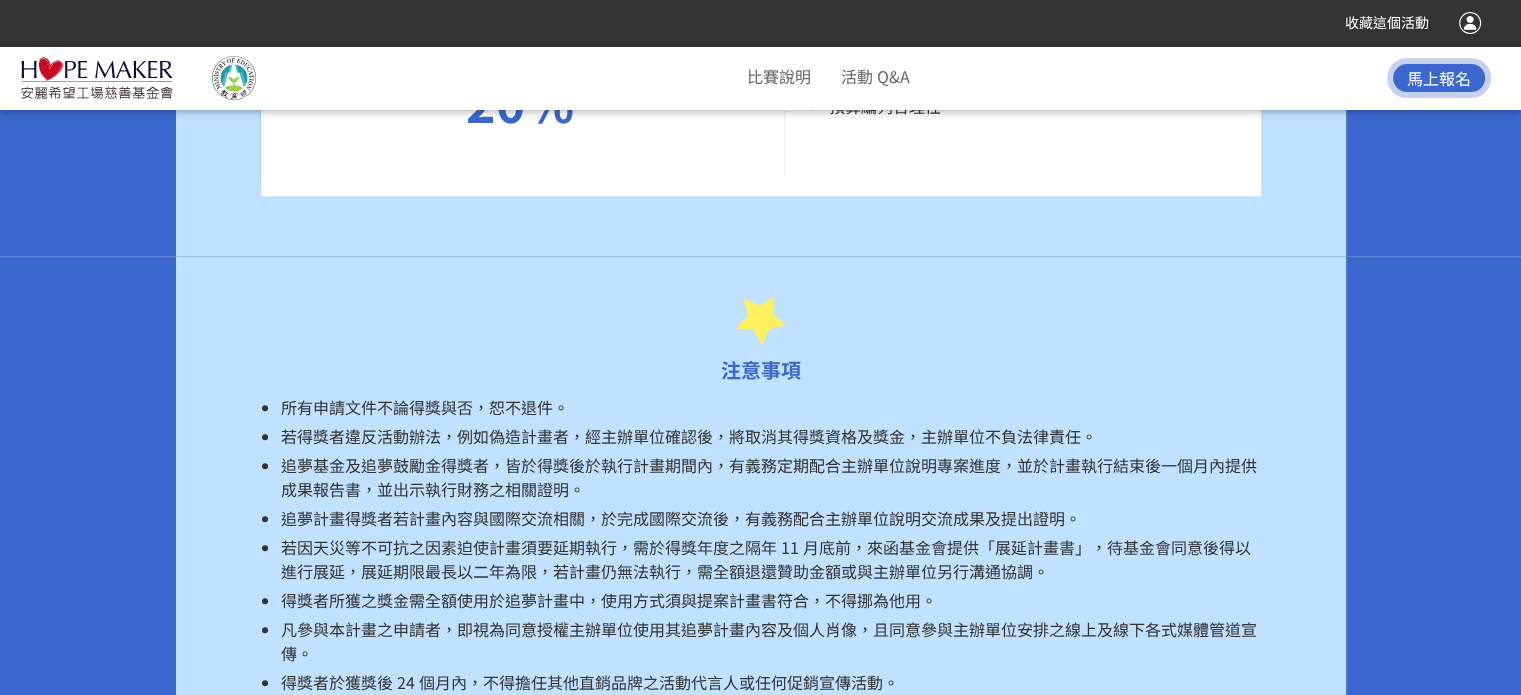 scroll, scrollTop: 9410, scrollLeft: 0, axis: vertical 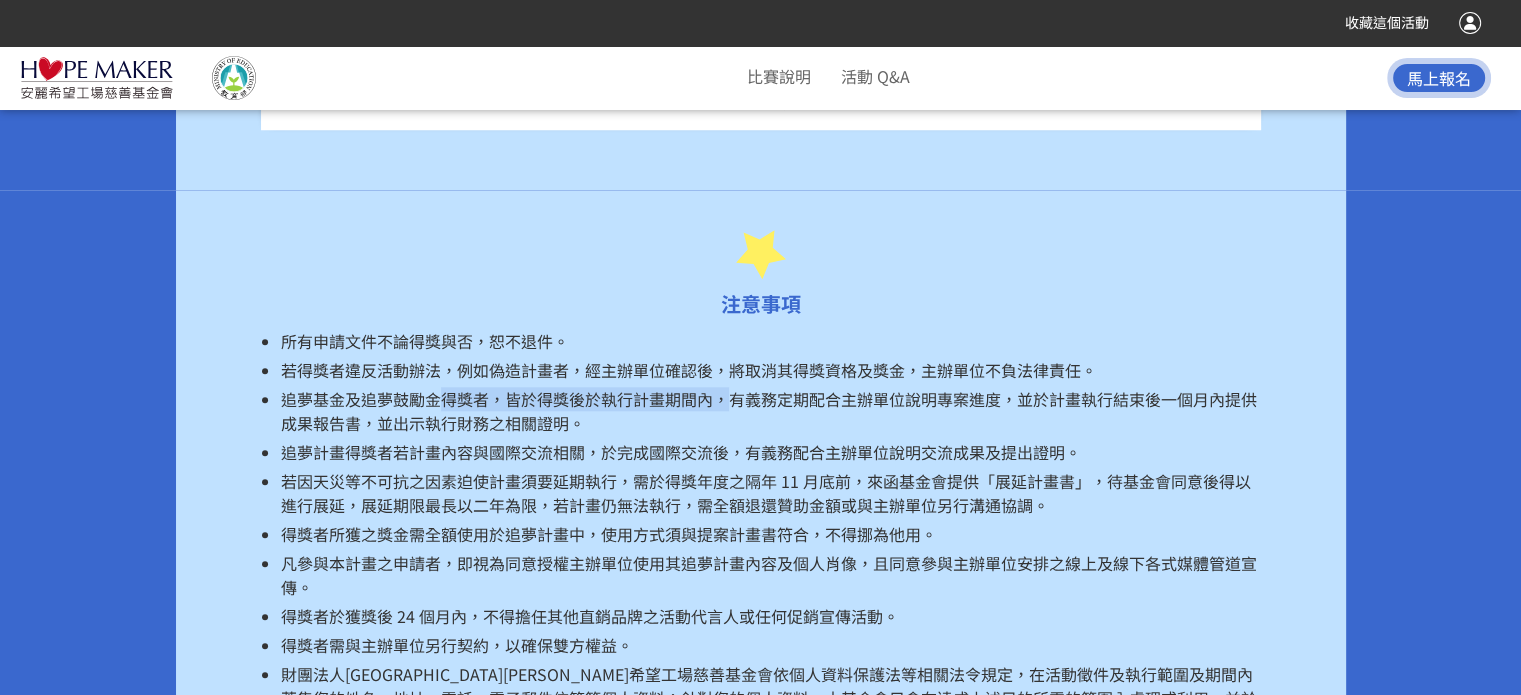 drag, startPoint x: 446, startPoint y: 351, endPoint x: 721, endPoint y: 355, distance: 275.02908 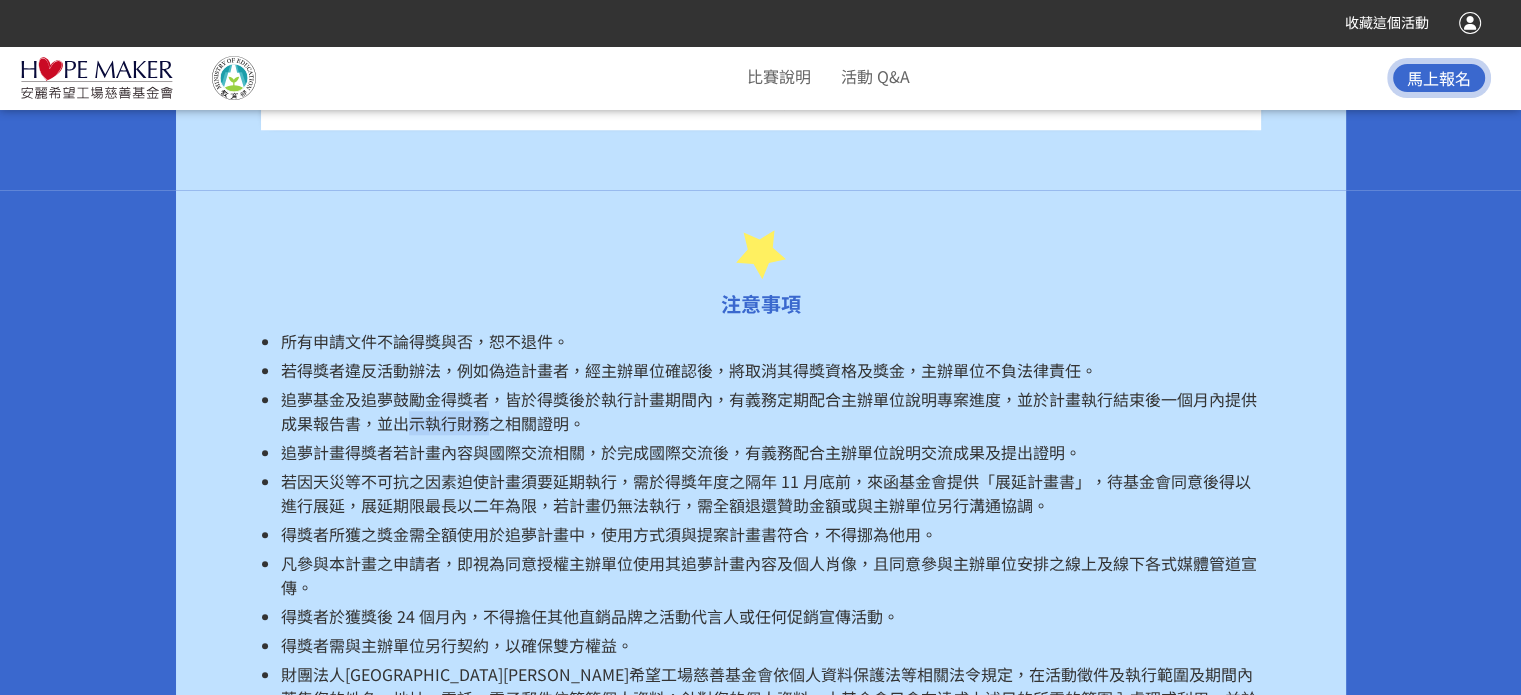 drag, startPoint x: 415, startPoint y: 367, endPoint x: 494, endPoint y: 371, distance: 79.101204 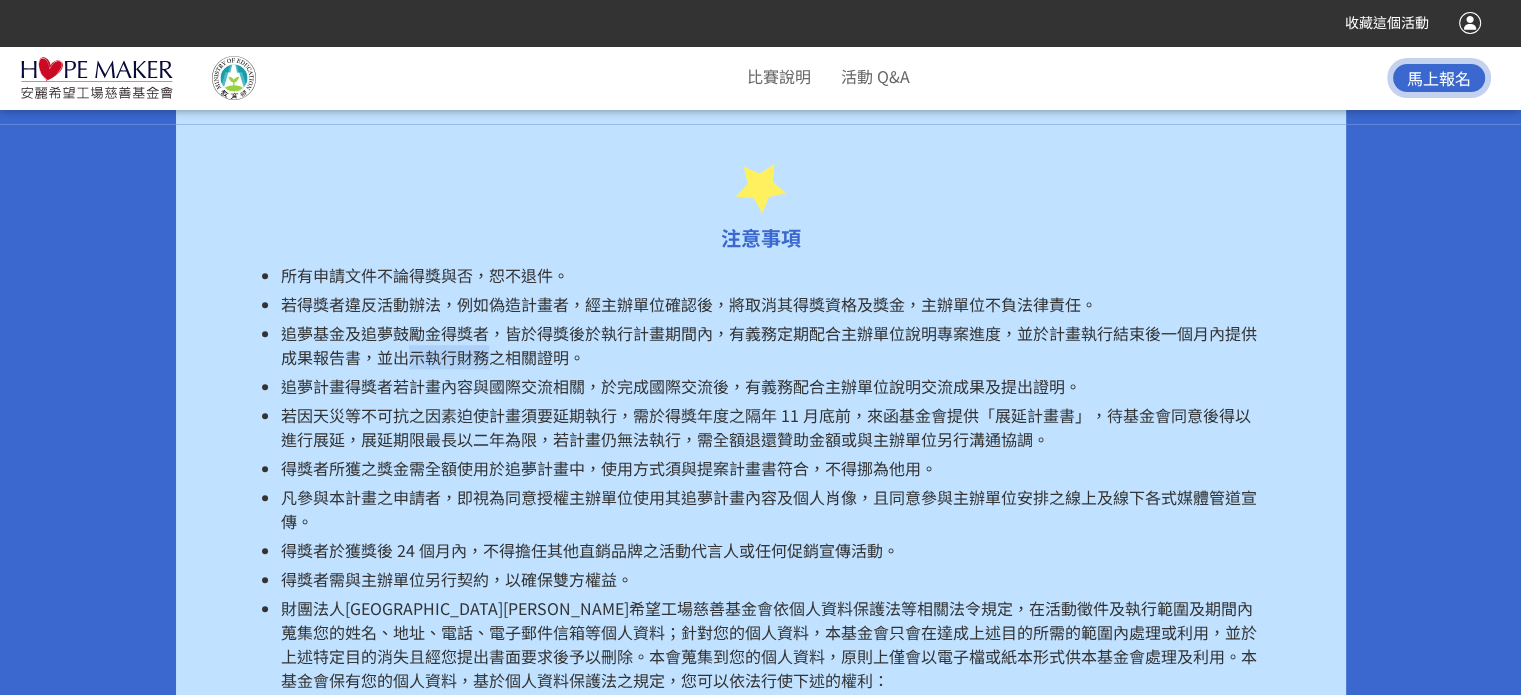 scroll, scrollTop: 9510, scrollLeft: 0, axis: vertical 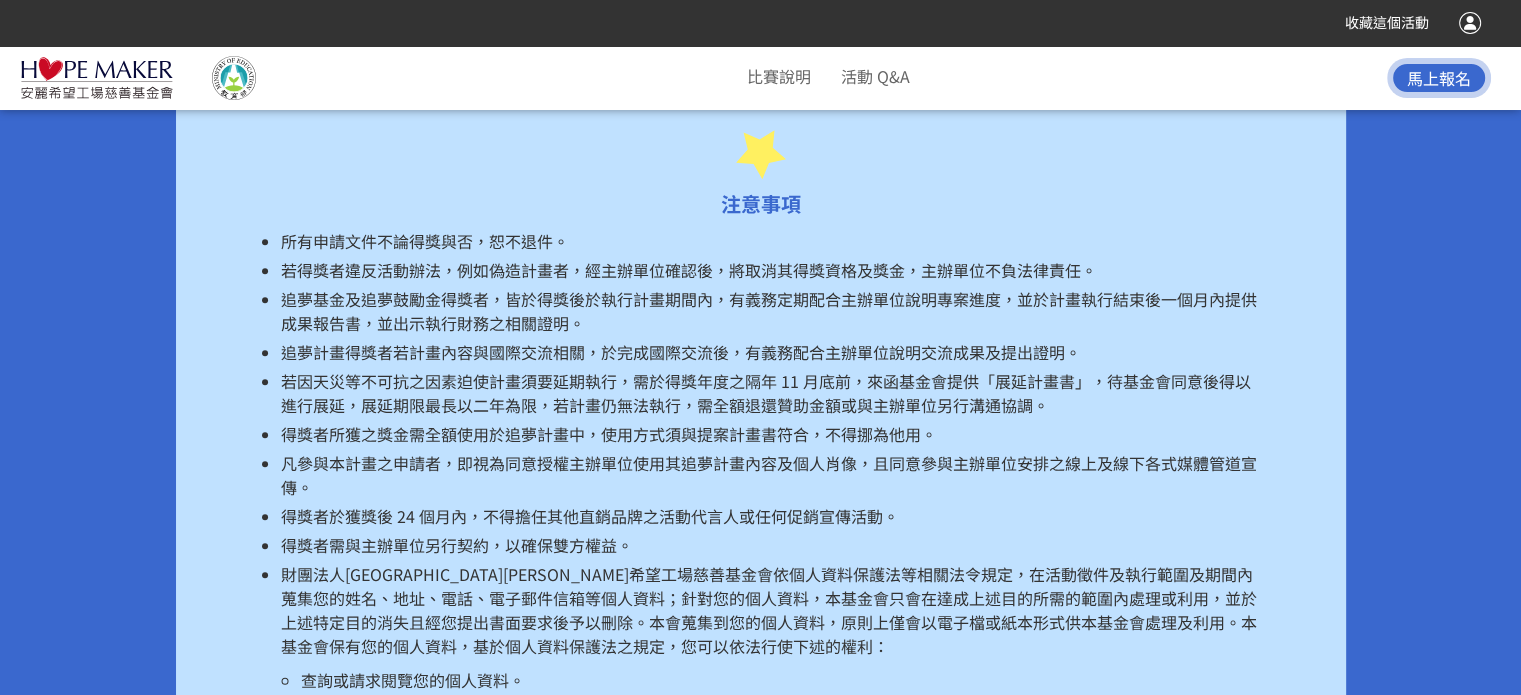 click on "得獎者於獲獎後 24 個月內，不得擔任其他直銷品牌之活動代言人或任何促銷宣傳活動。" at bounding box center [590, 516] 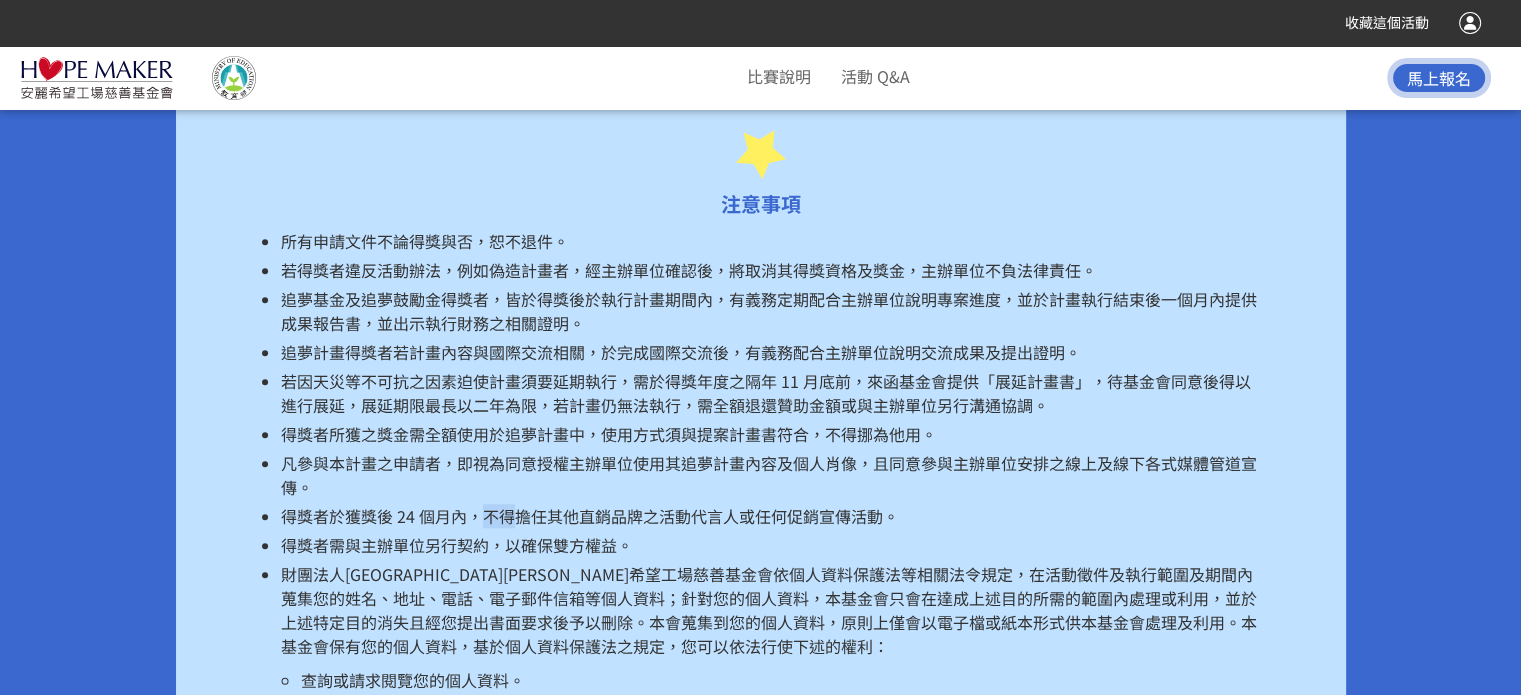 click on "得獎者於獲獎後 24 個月內，不得擔任其他直銷品牌之活動代言人或任何促銷宣傳活動。" at bounding box center [590, 516] 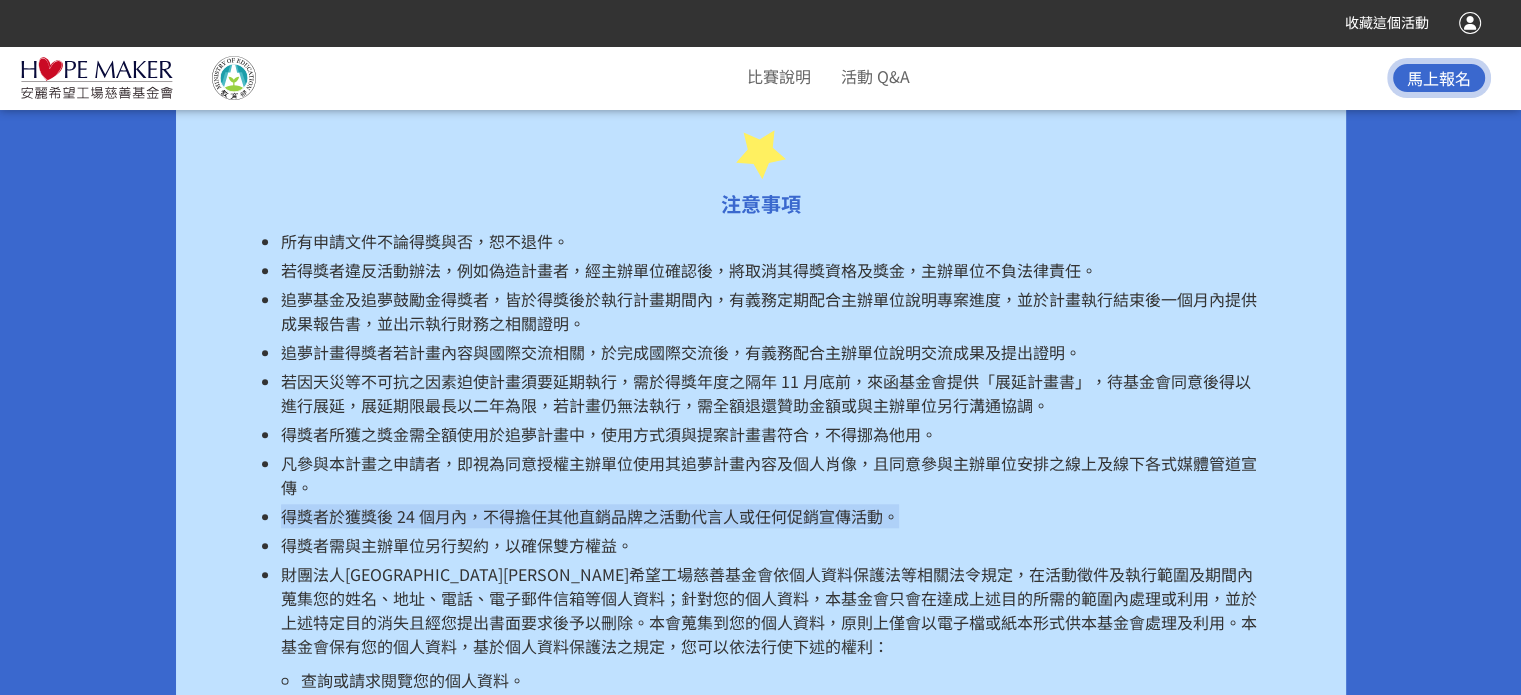 click on "得獎者於獲獎後 24 個月內，不得擔任其他直銷品牌之活動代言人或任何促銷宣傳活動。" at bounding box center [590, 516] 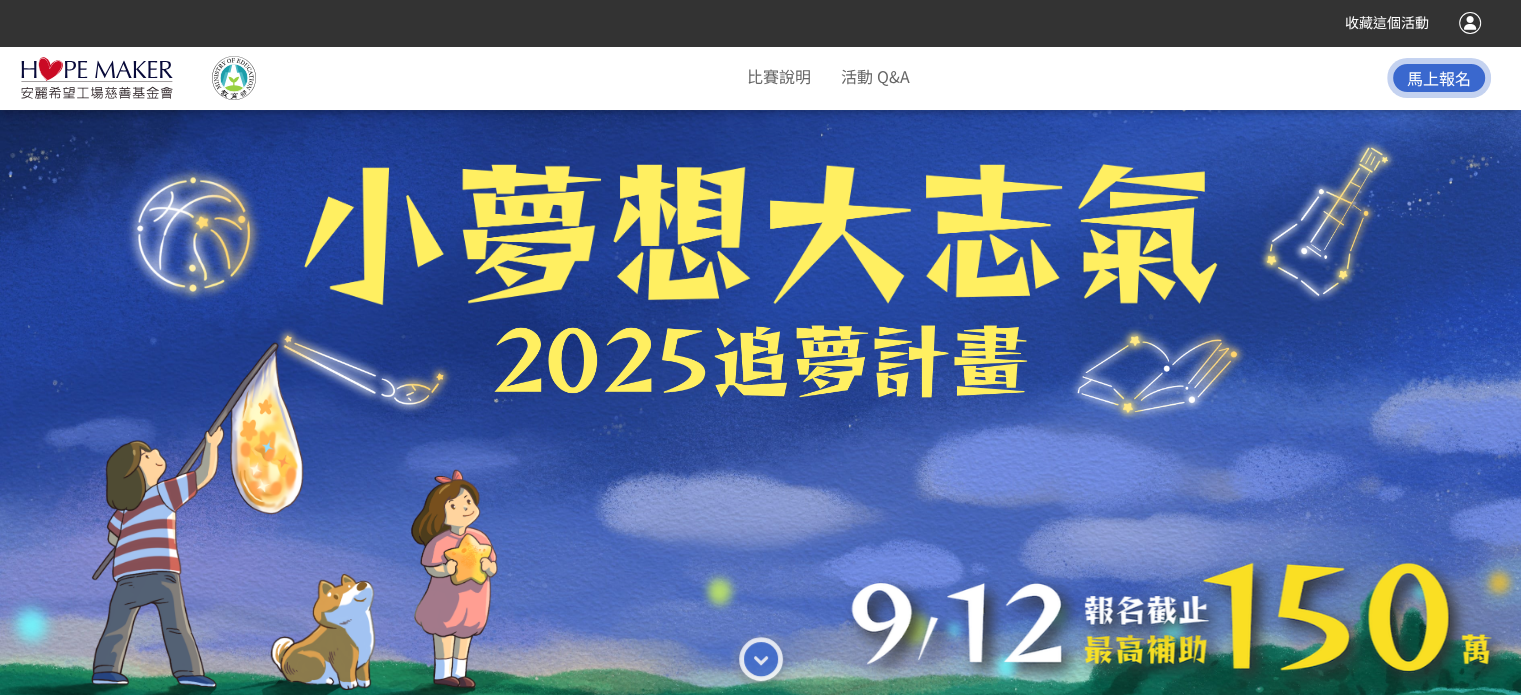 scroll, scrollTop: 0, scrollLeft: 0, axis: both 